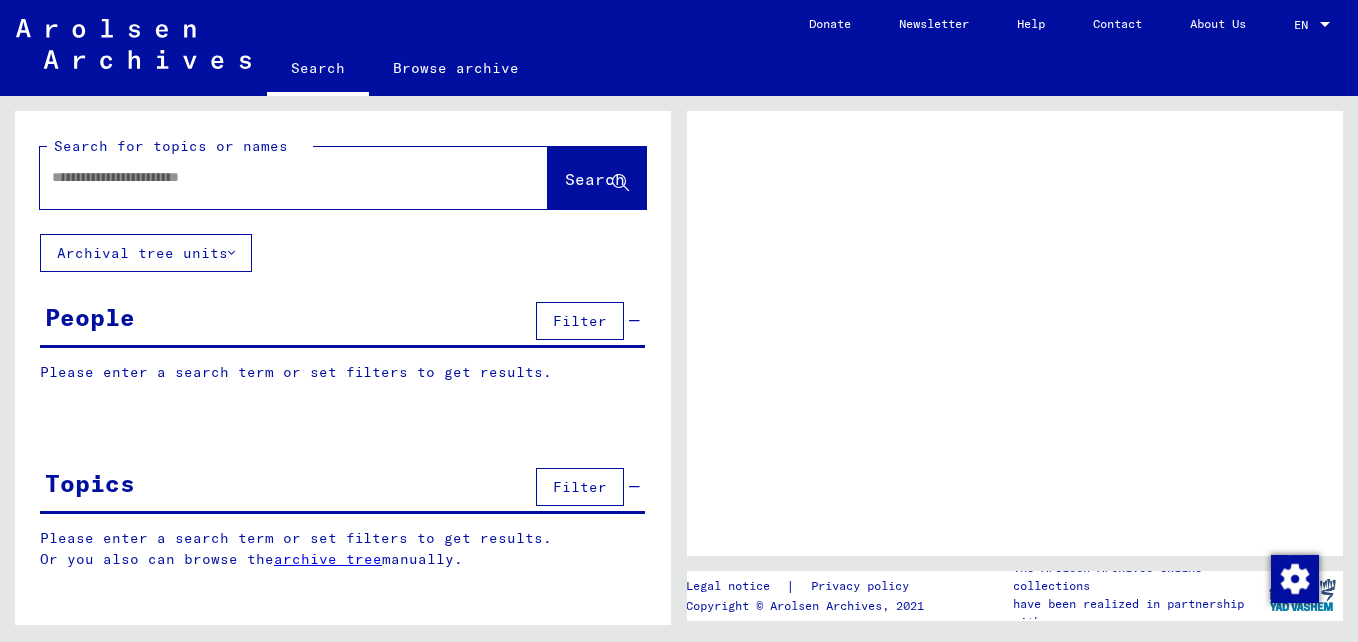 scroll, scrollTop: 0, scrollLeft: 0, axis: both 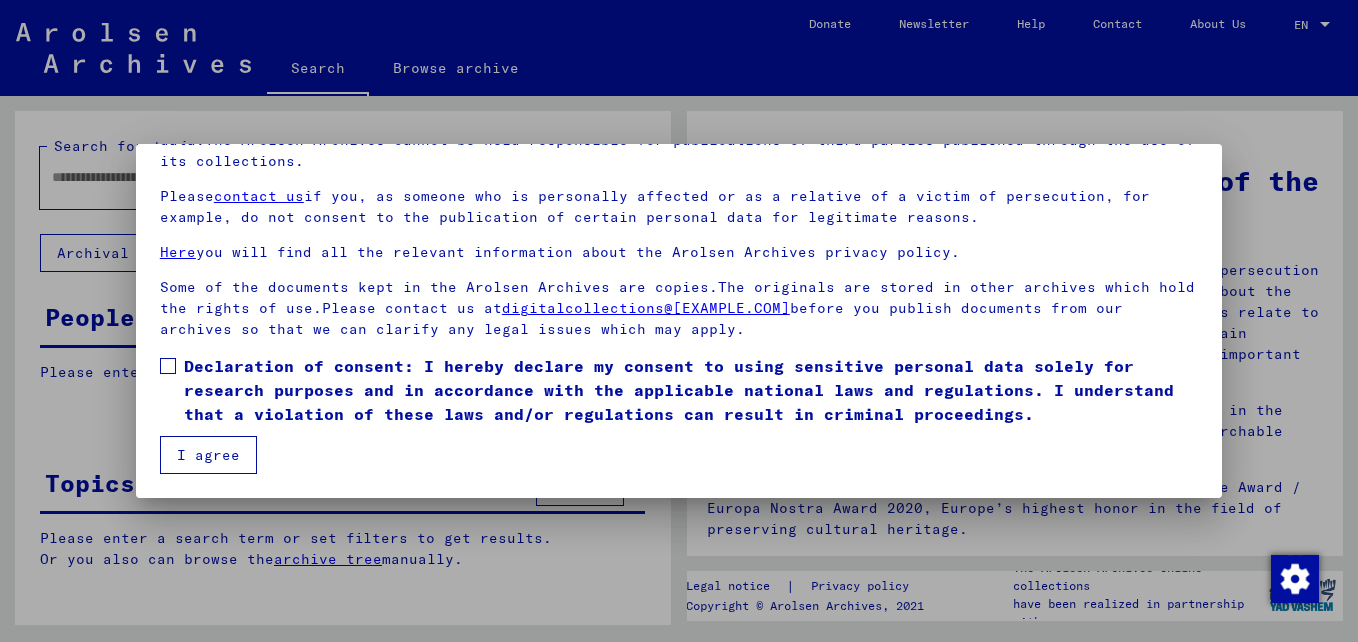 click at bounding box center (168, 366) 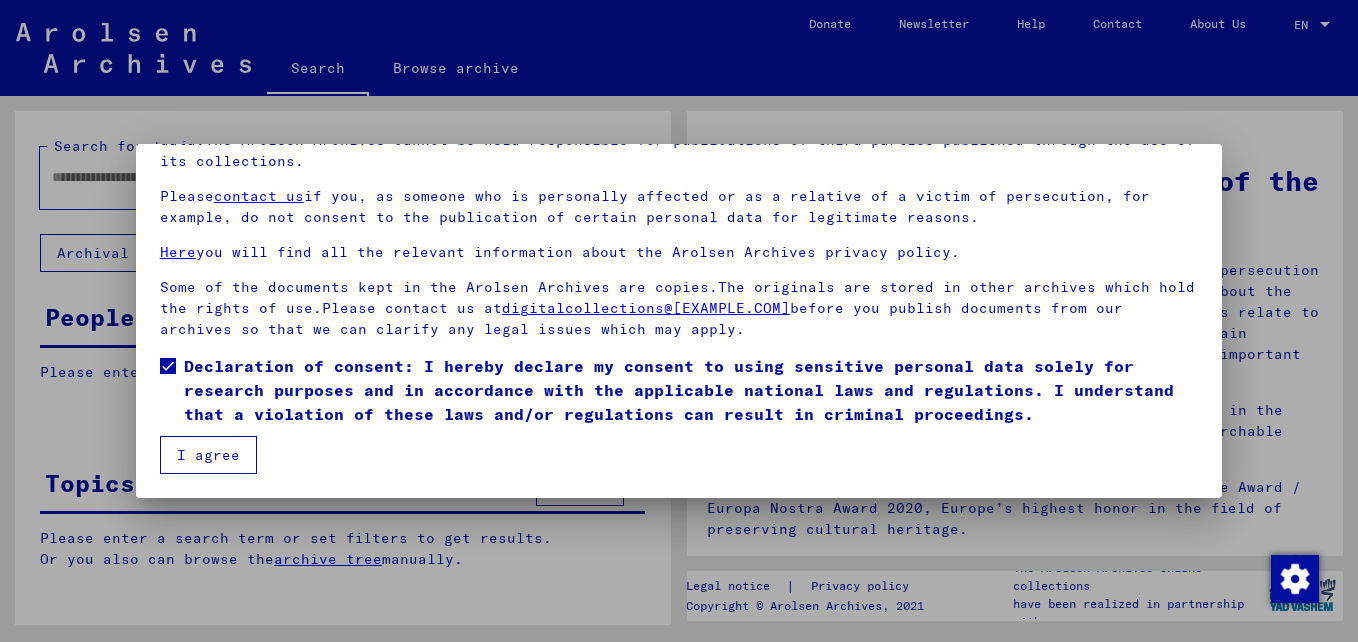 click on "I agree" at bounding box center [208, 455] 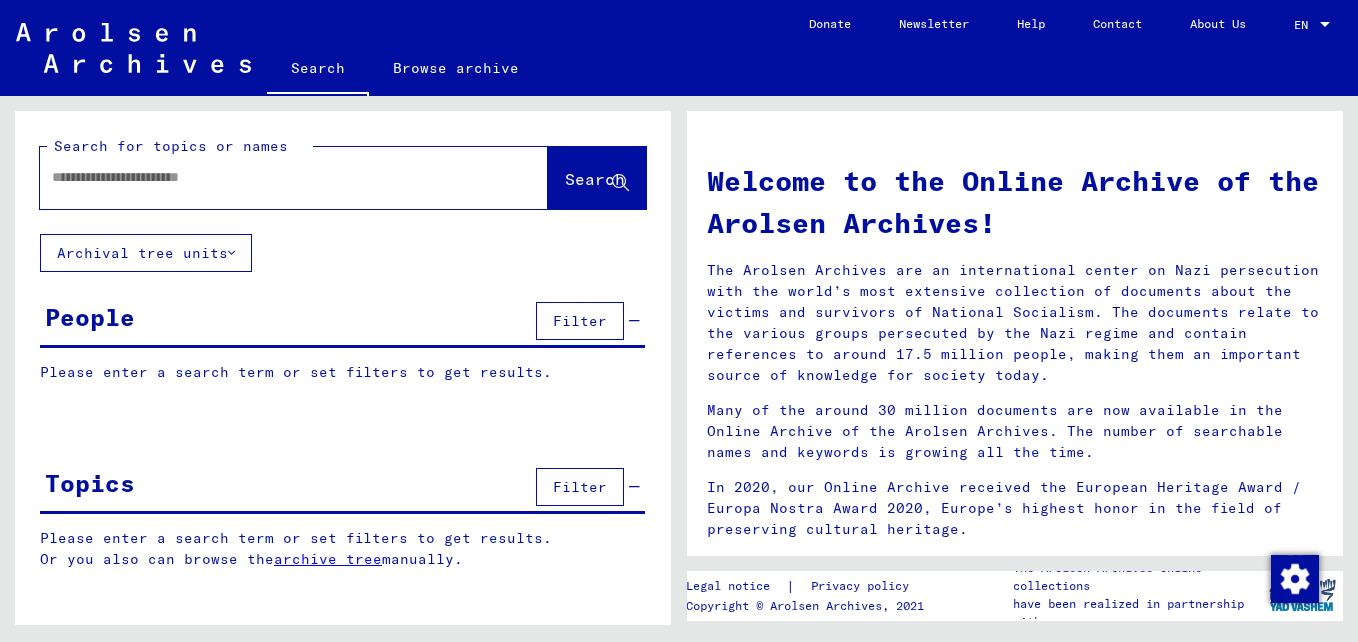 click at bounding box center (270, 177) 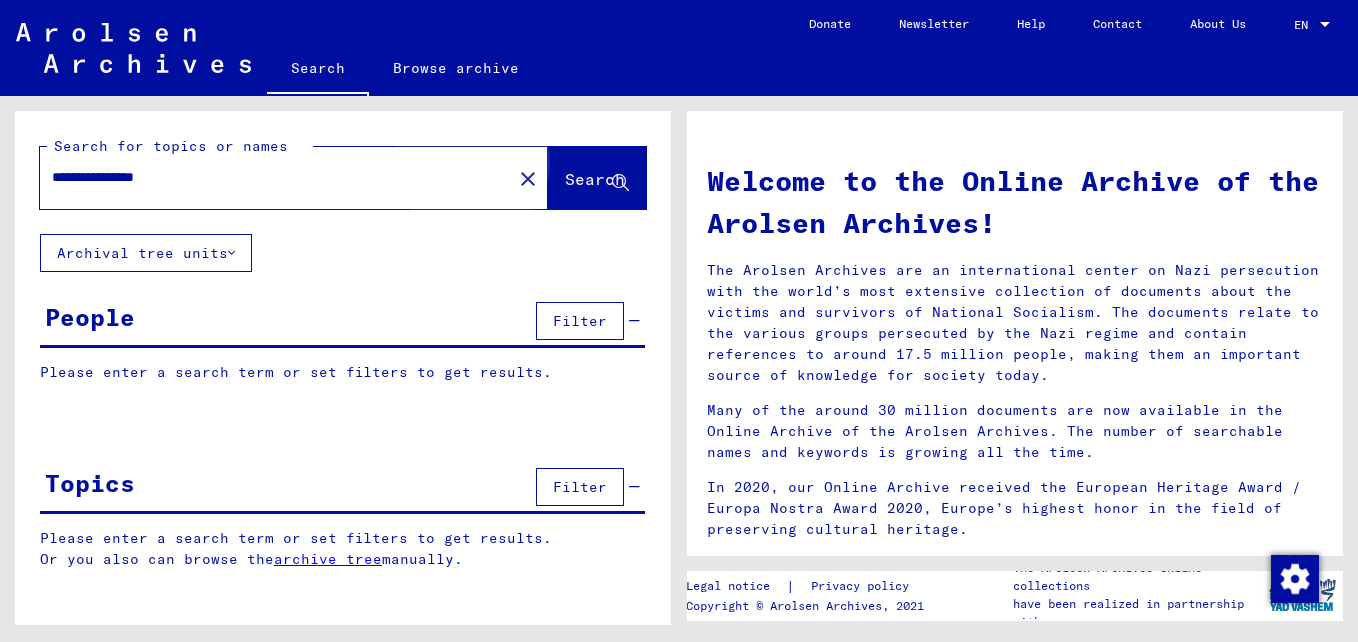 click on "Search" at bounding box center (595, 179) 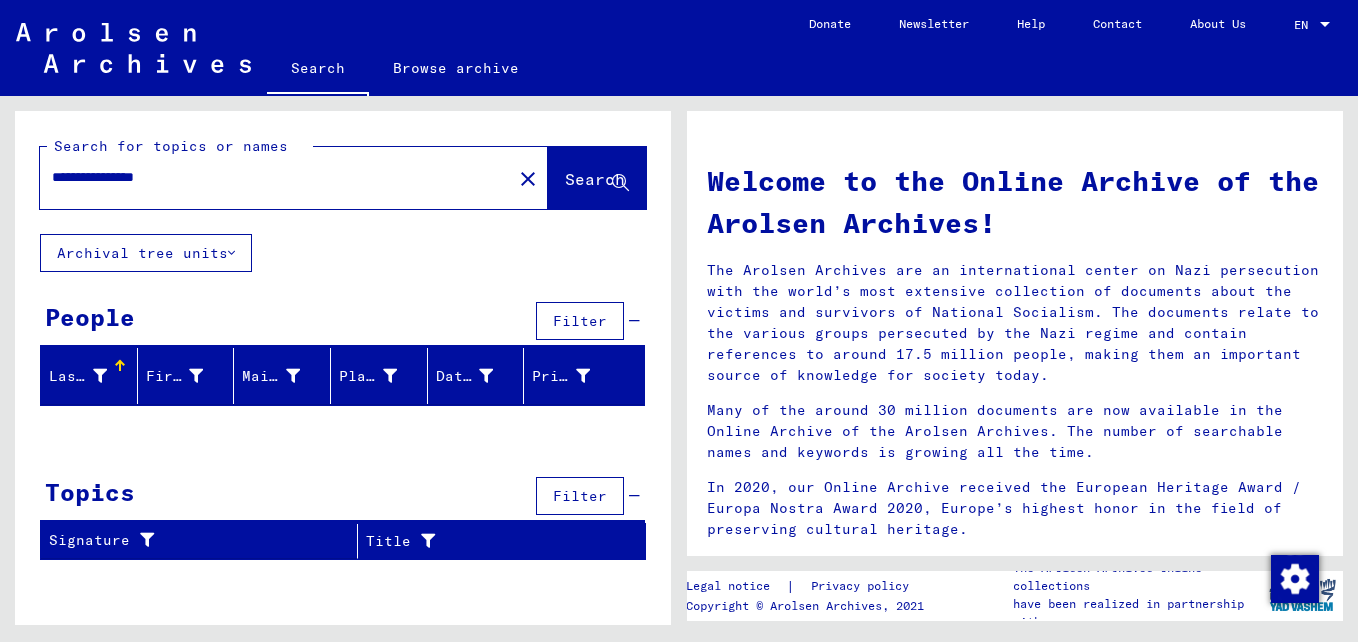 click on "Last Name" at bounding box center [78, 376] 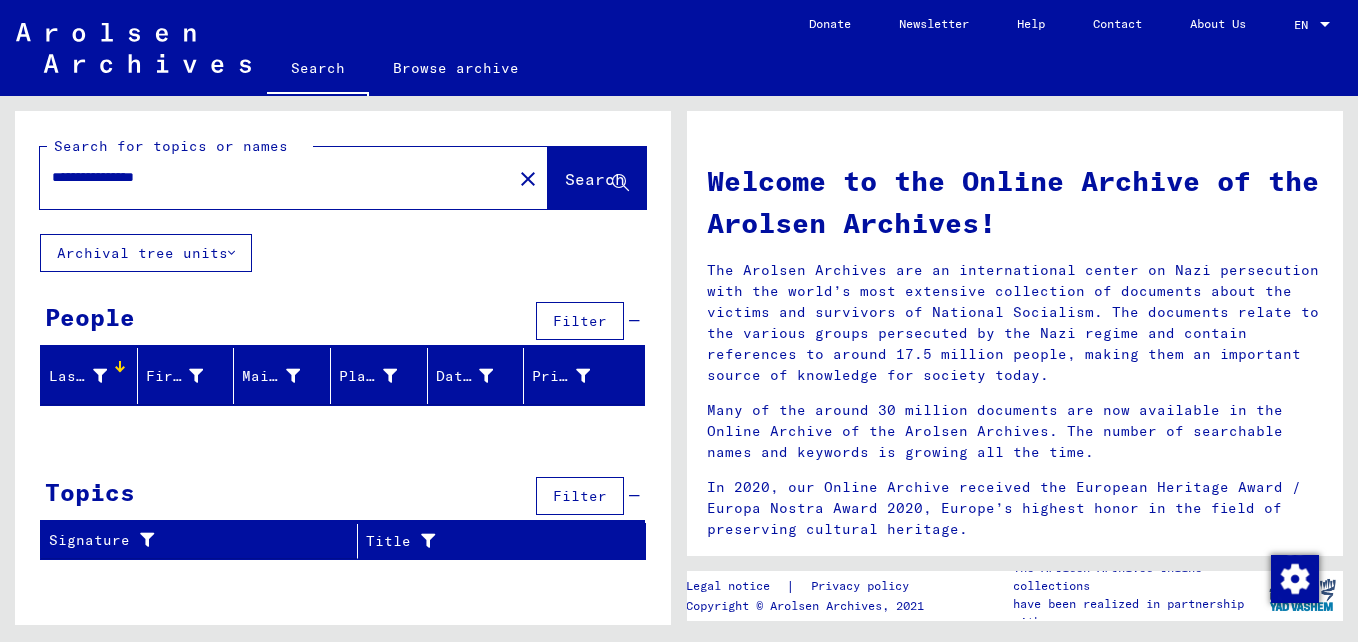 drag, startPoint x: 100, startPoint y: 180, endPoint x: 49, endPoint y: 178, distance: 51.0392 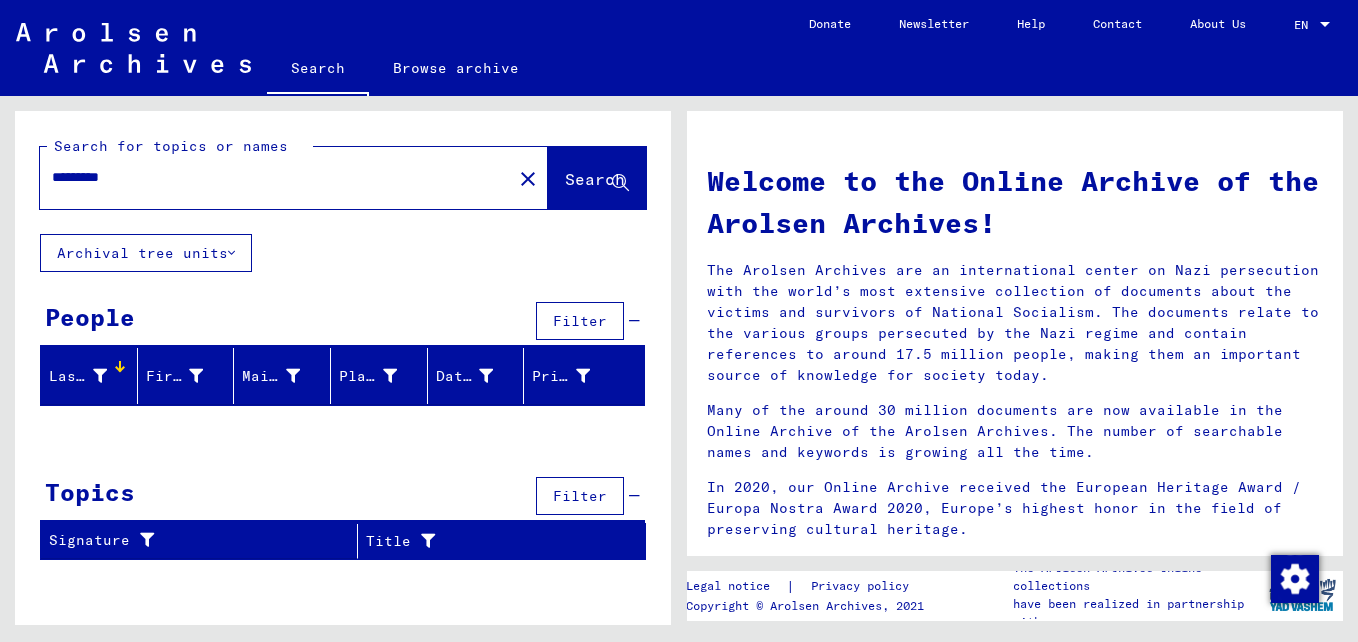 type on "*********" 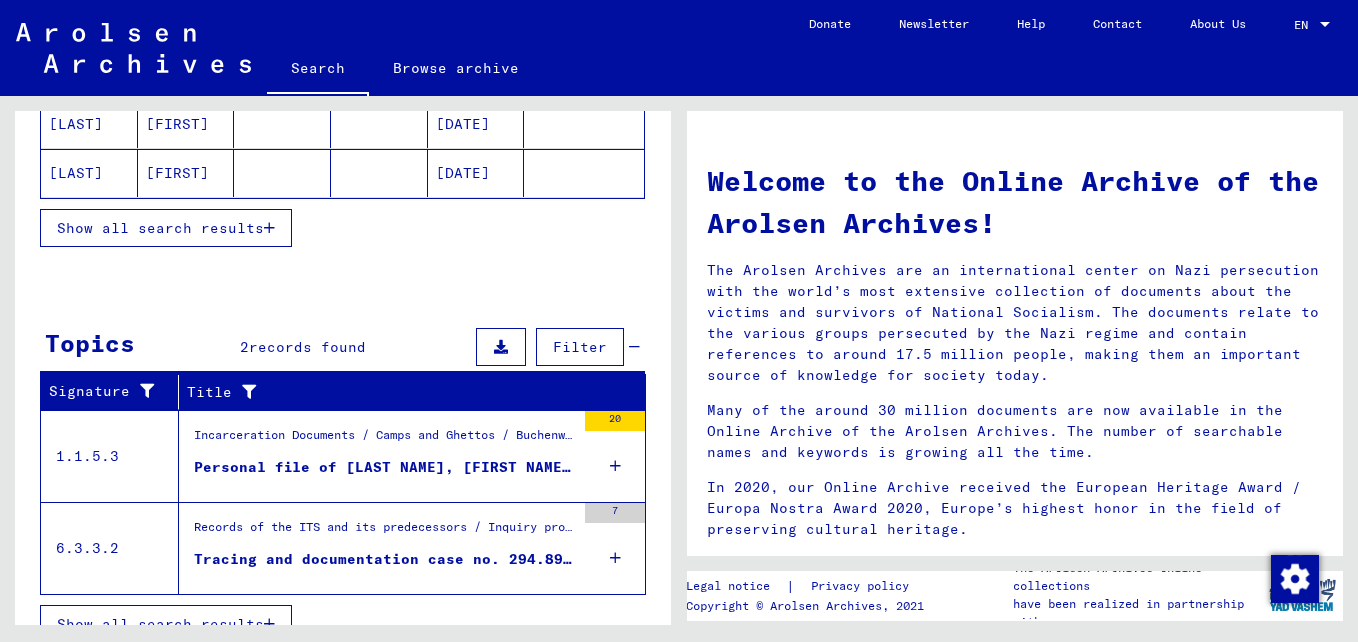 scroll, scrollTop: 481, scrollLeft: 0, axis: vertical 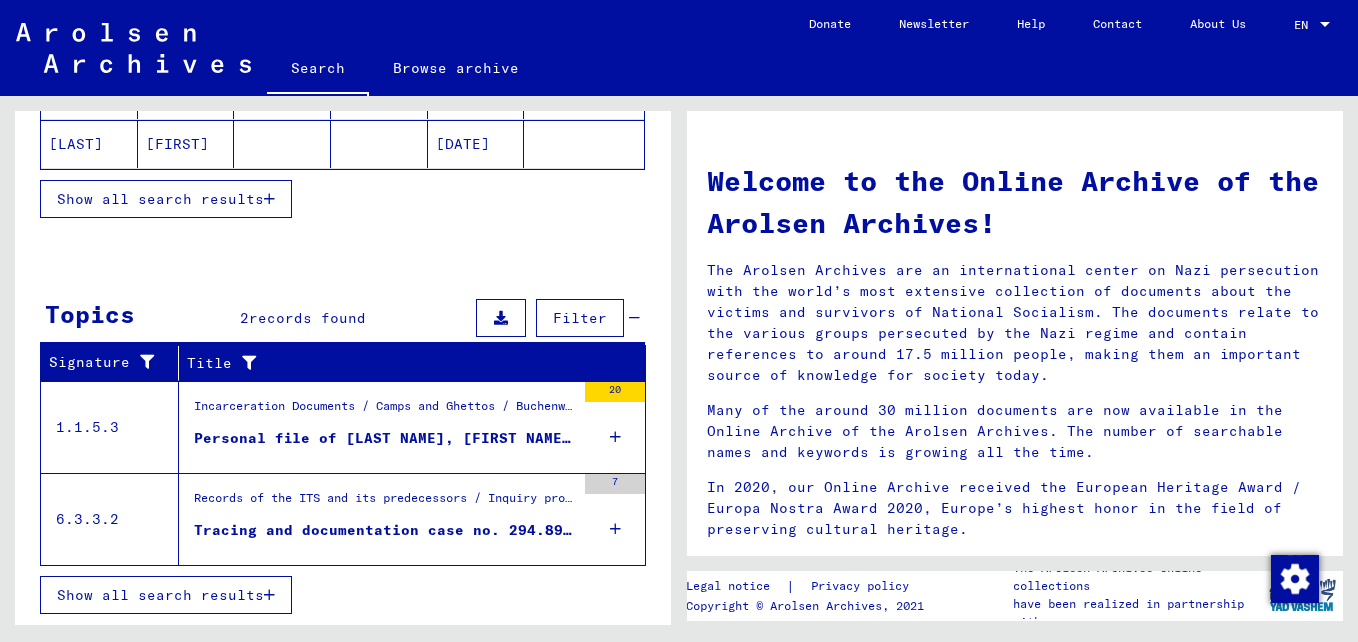 click on "Personal file of [LAST NAME], [FIRST NAME], born on [DATE]" at bounding box center (384, 438) 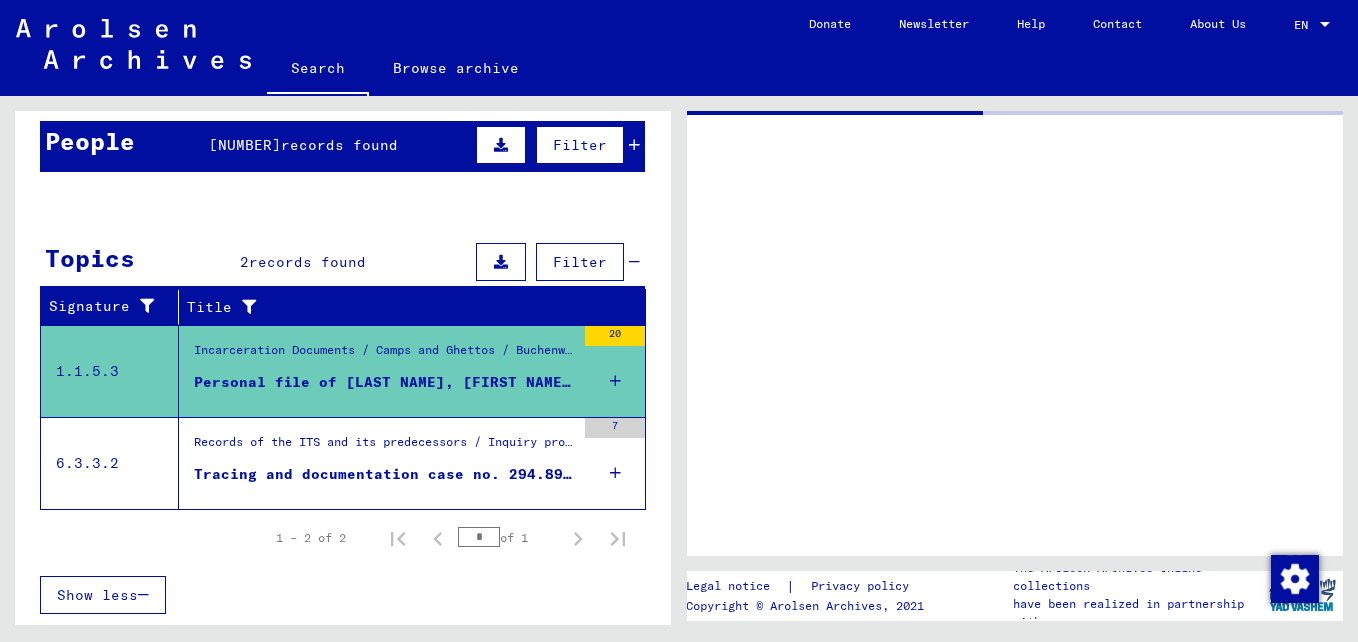 scroll, scrollTop: 176, scrollLeft: 0, axis: vertical 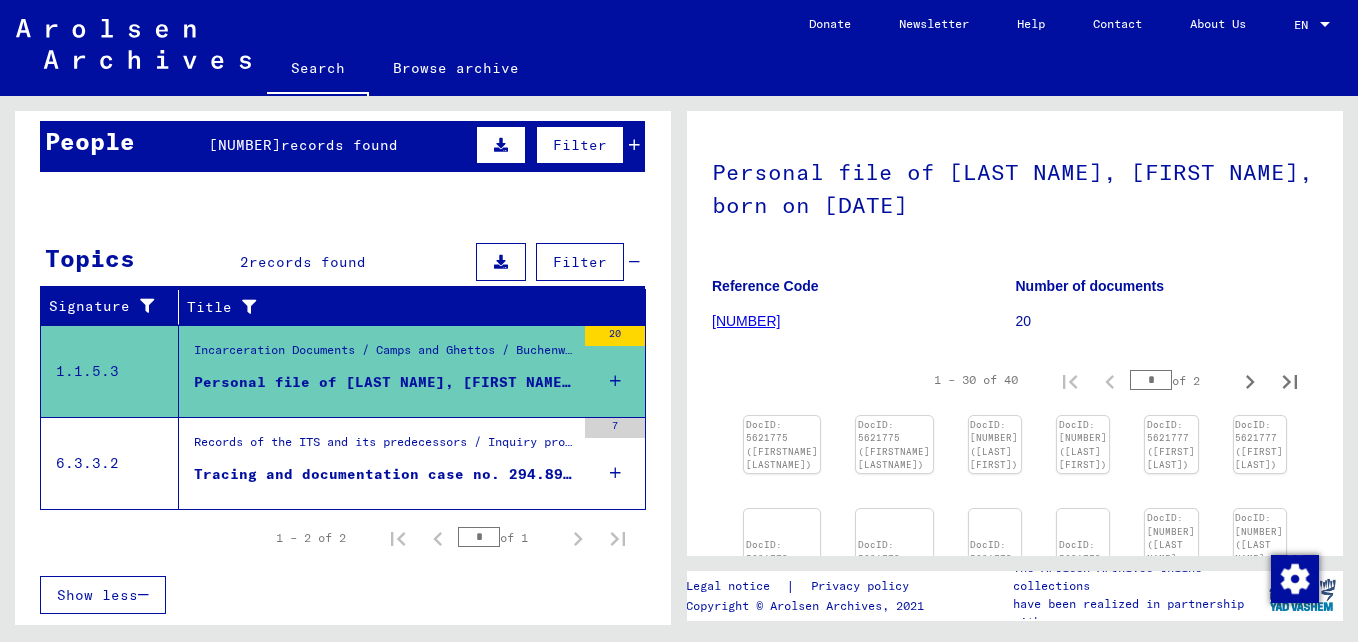 click on "Tracing and documentation case no. 294.897 for [LAST], [FIRST] born [DATE]" at bounding box center [384, 382] 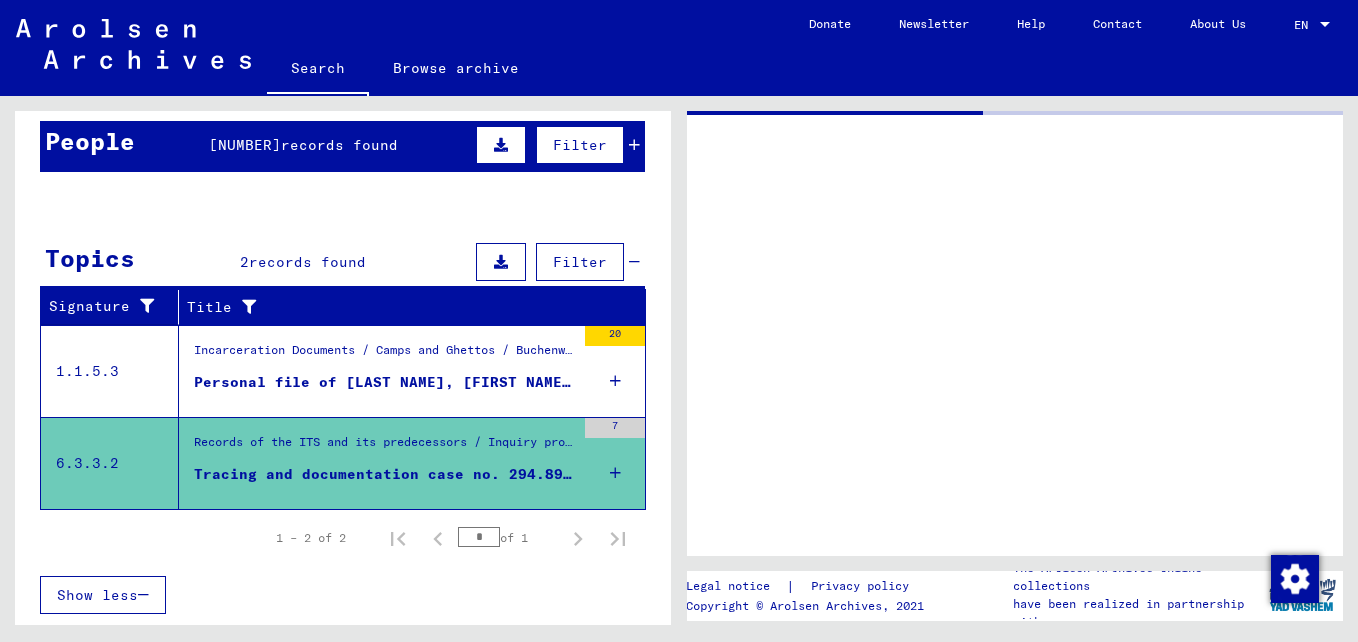 scroll, scrollTop: 0, scrollLeft: 0, axis: both 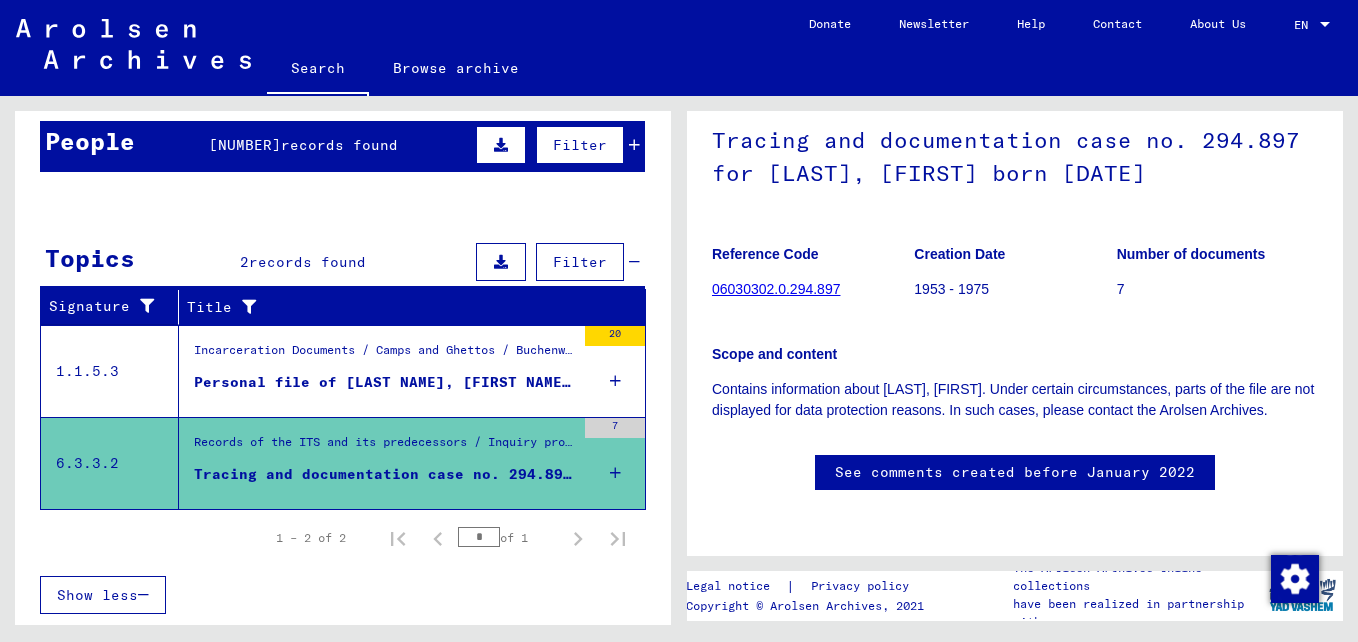 click on "06030302.0.294.897" at bounding box center [776, 289] 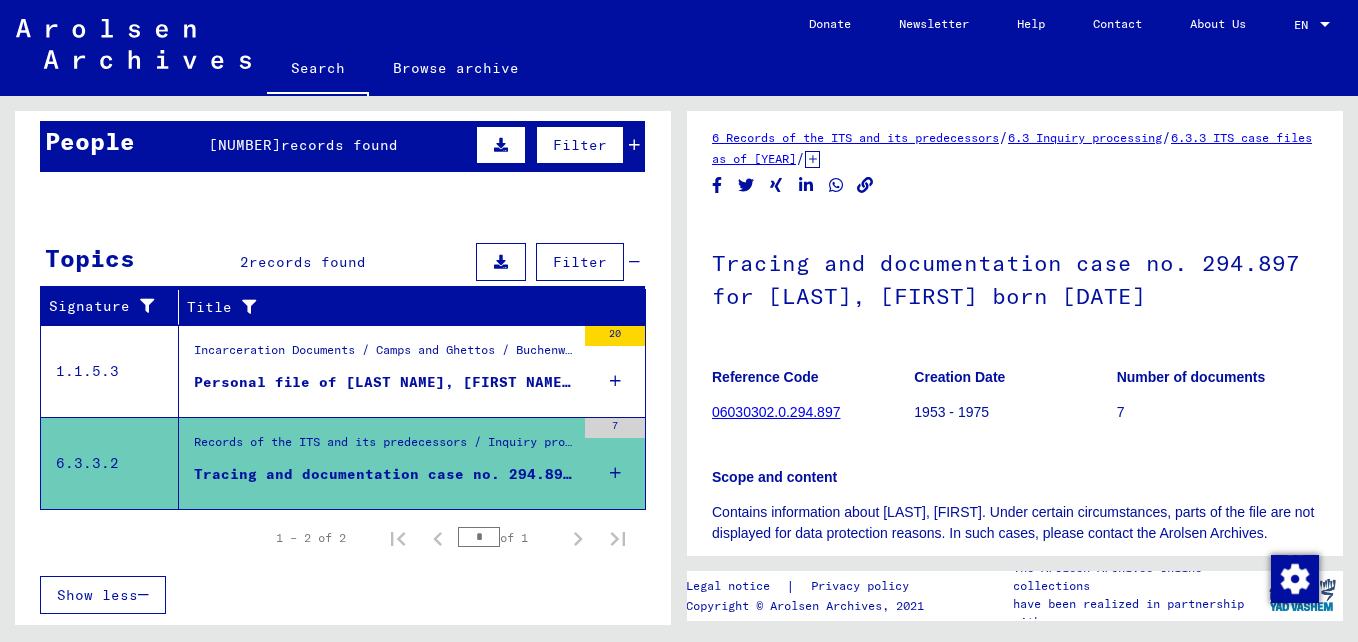 scroll, scrollTop: 0, scrollLeft: 0, axis: both 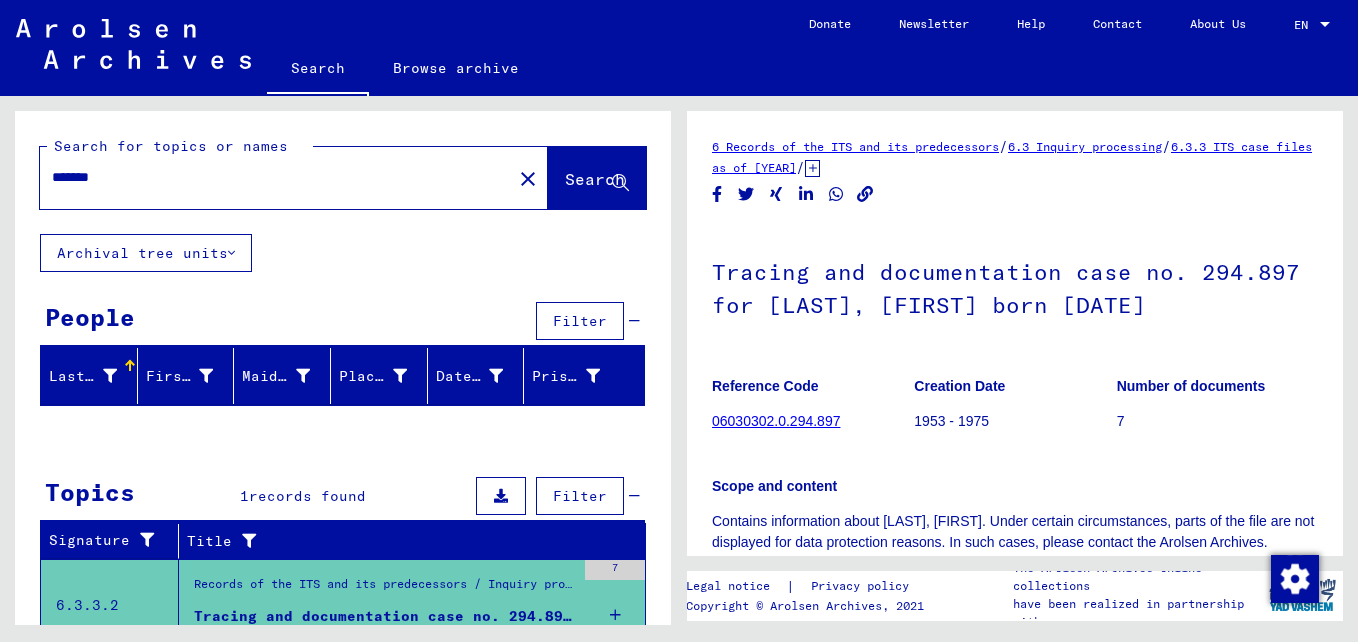 drag, startPoint x: 131, startPoint y: 174, endPoint x: 29, endPoint y: 173, distance: 102.0049 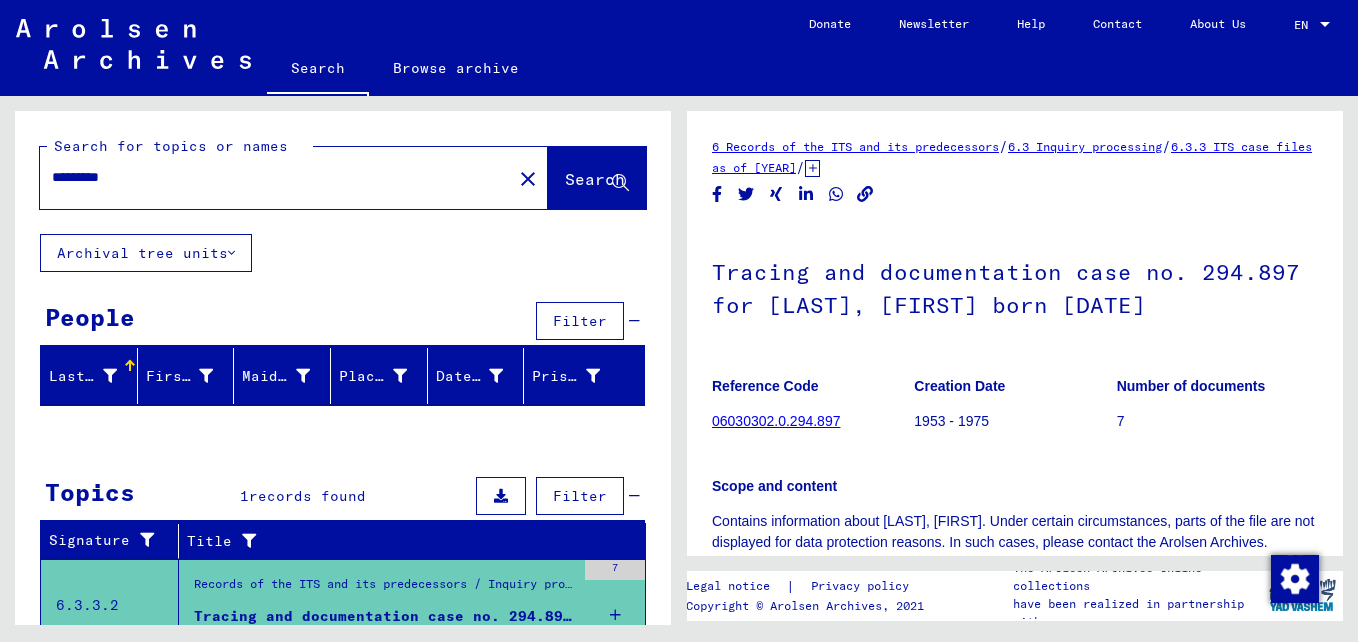 type on "*********" 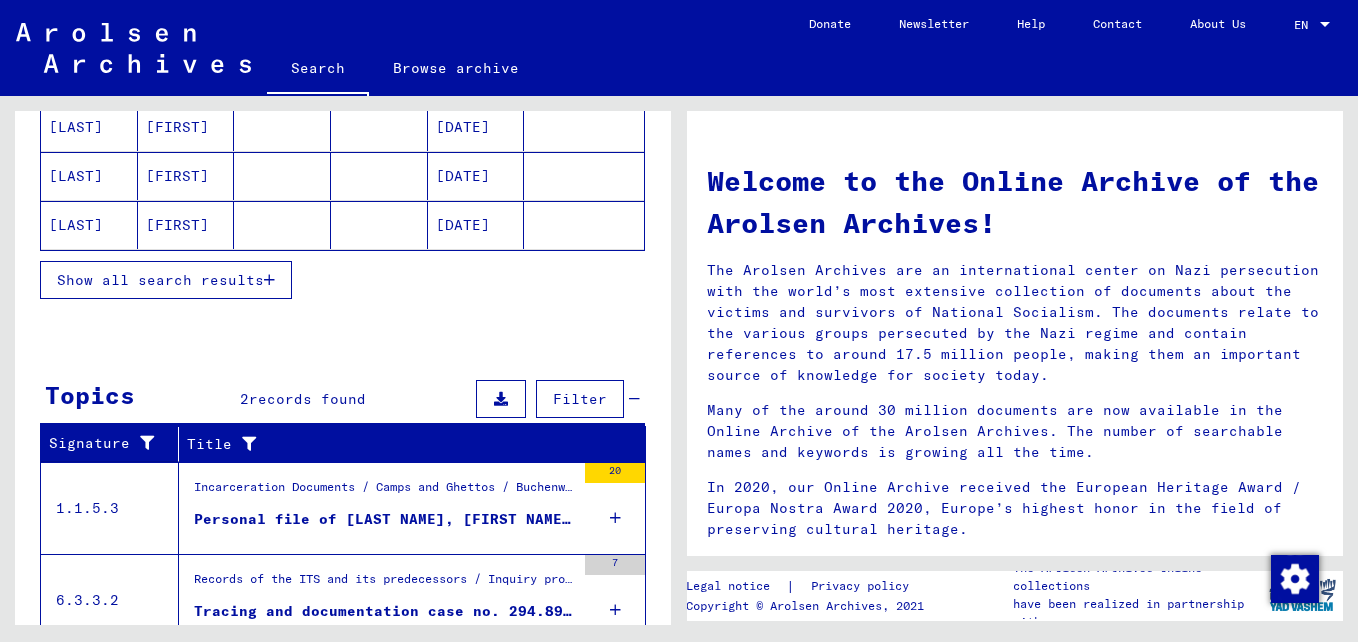 scroll, scrollTop: 481, scrollLeft: 0, axis: vertical 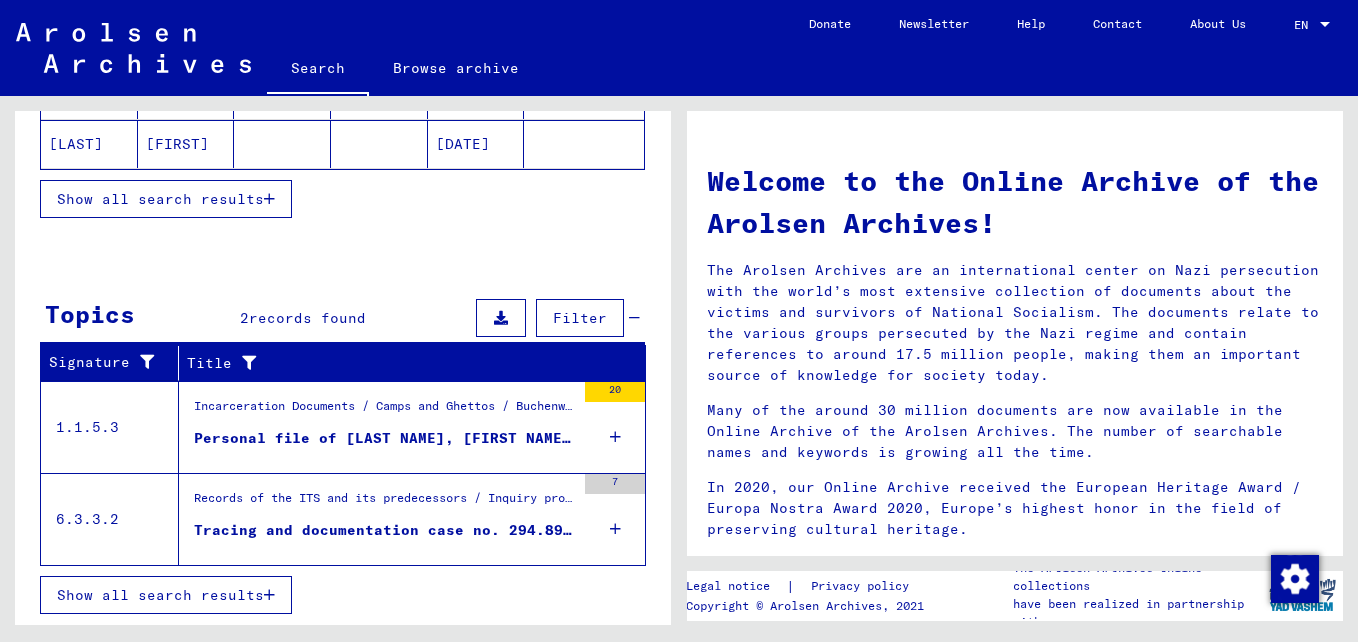 click on "Personal file of [LAST NAME], [FIRST NAME], born on [DATE]" at bounding box center [384, 438] 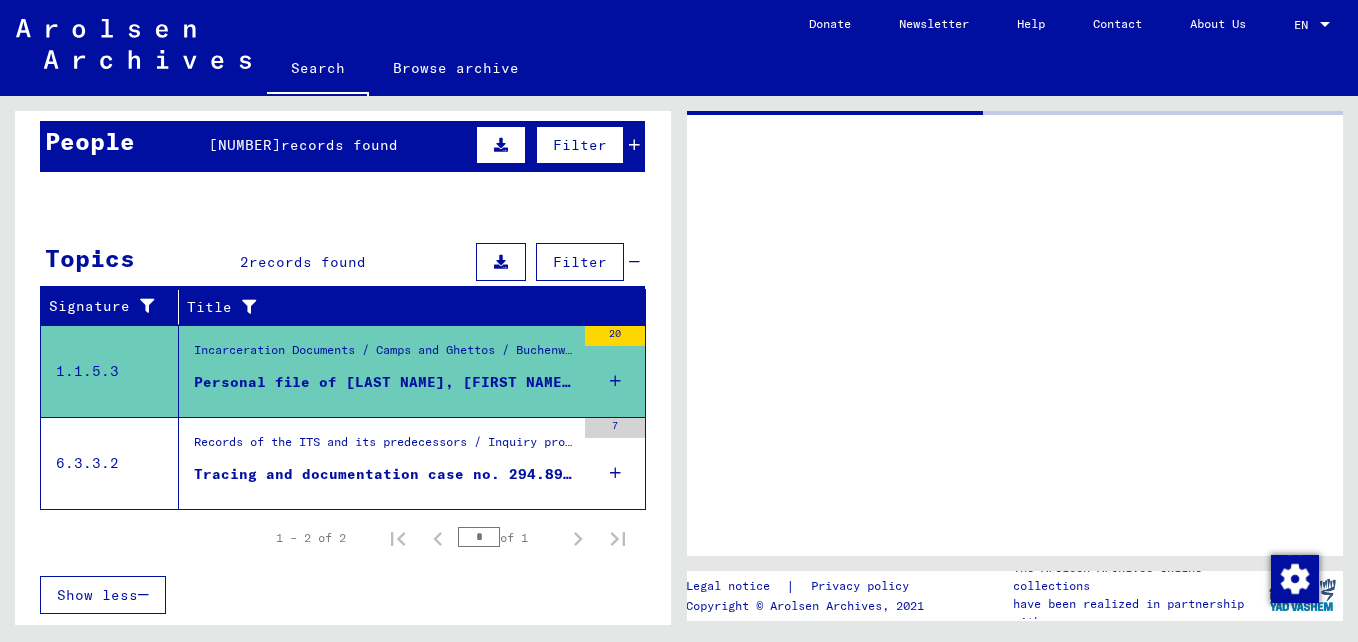scroll, scrollTop: 176, scrollLeft: 0, axis: vertical 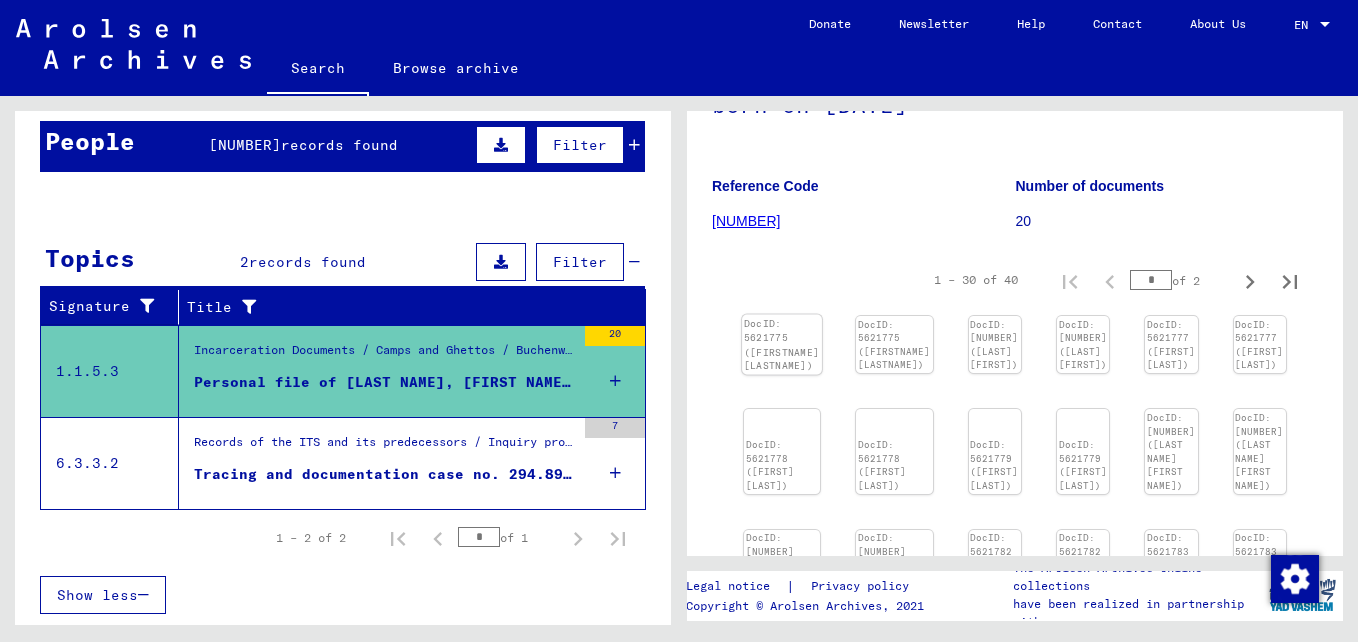 click at bounding box center (782, 315) 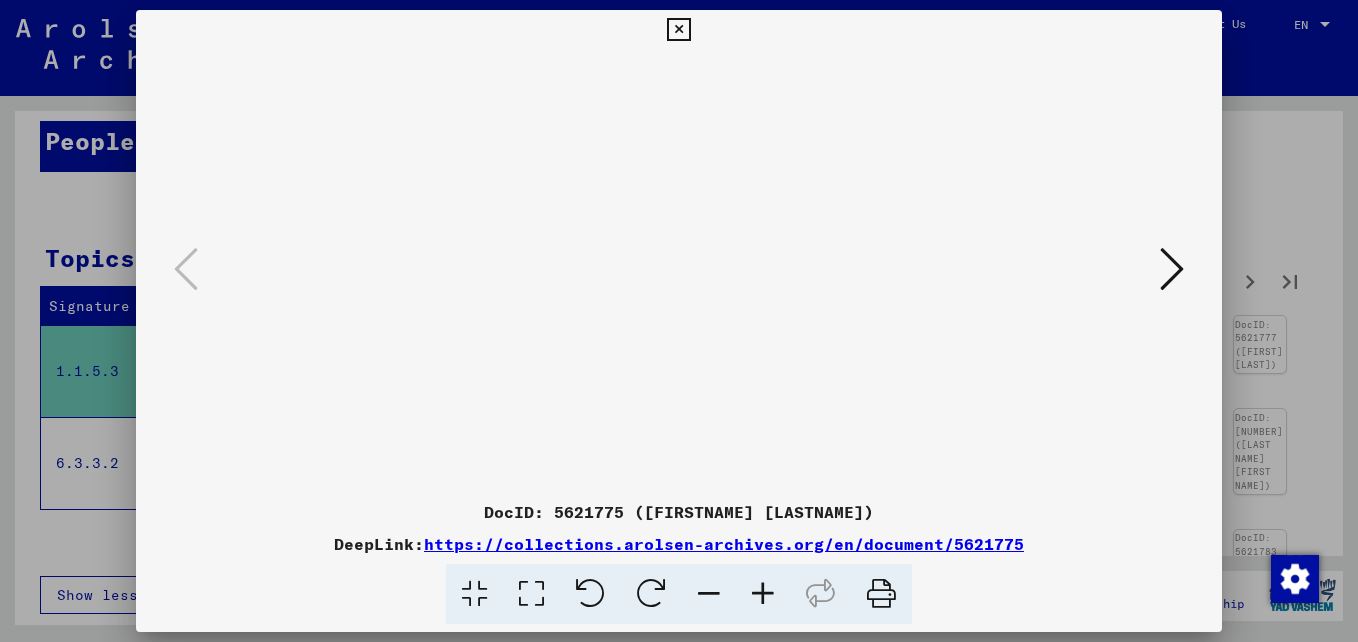 click at bounding box center (1172, 269) 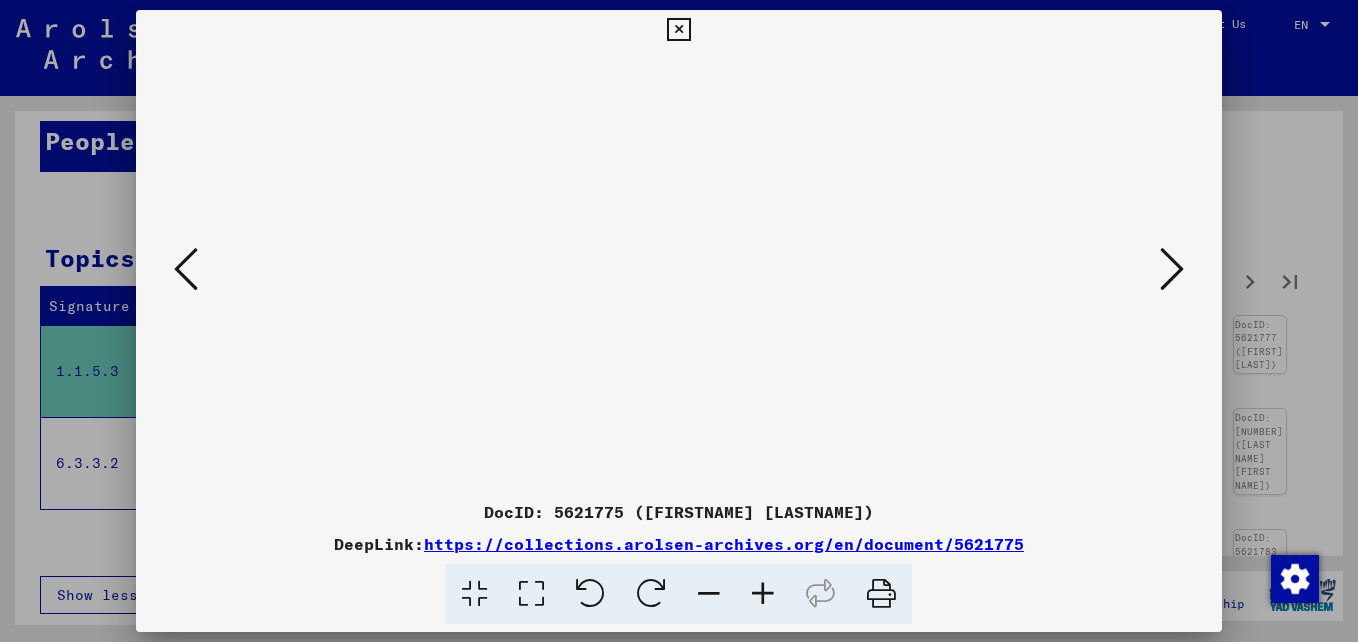 click at bounding box center (1172, 269) 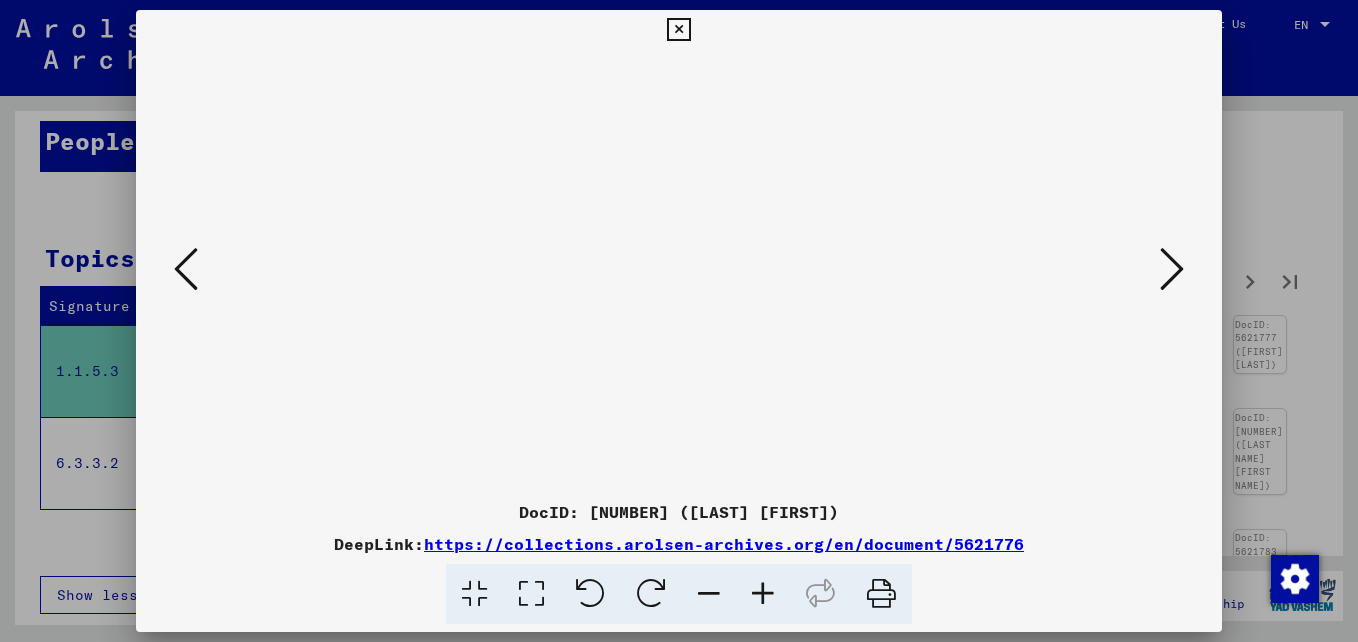 click at bounding box center [1172, 269] 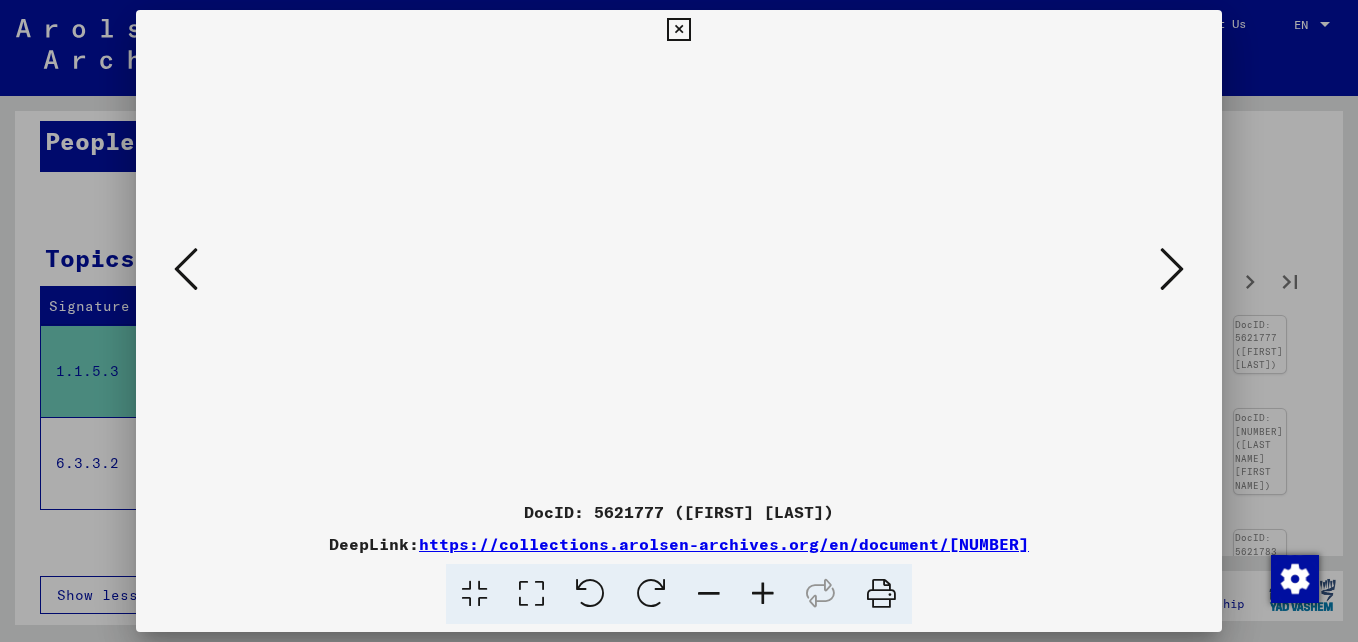click at bounding box center [1172, 269] 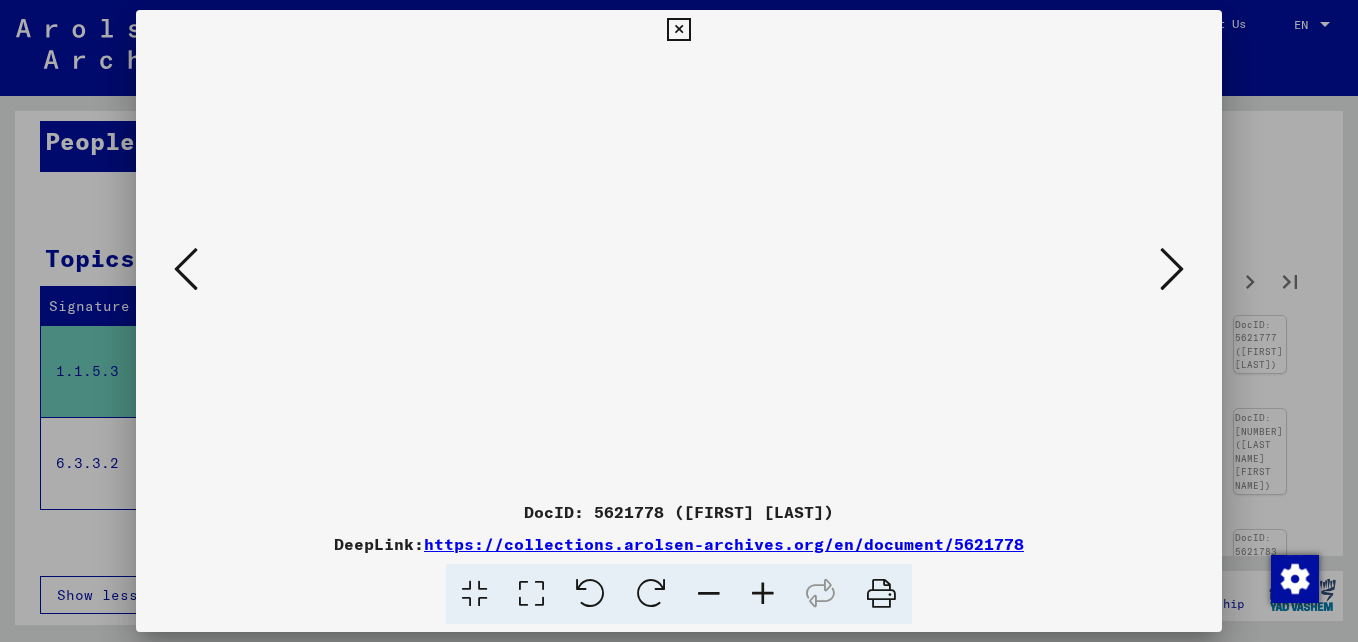 click at bounding box center [763, 594] 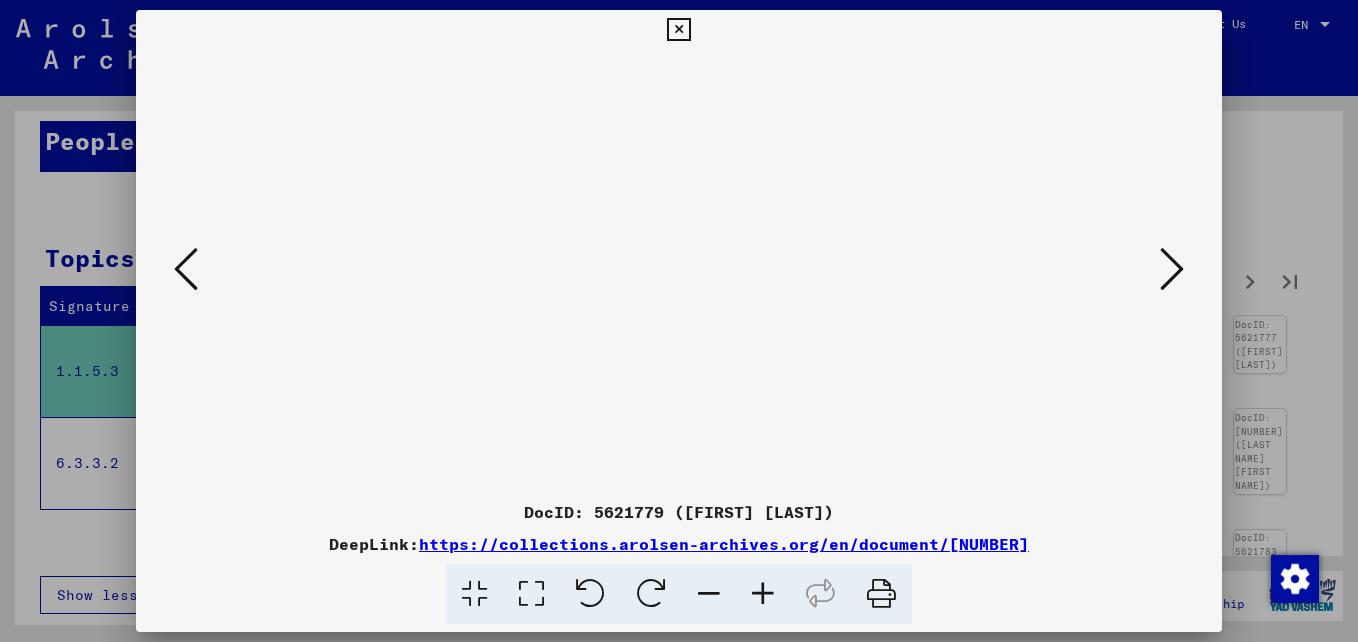 click at bounding box center (763, 594) 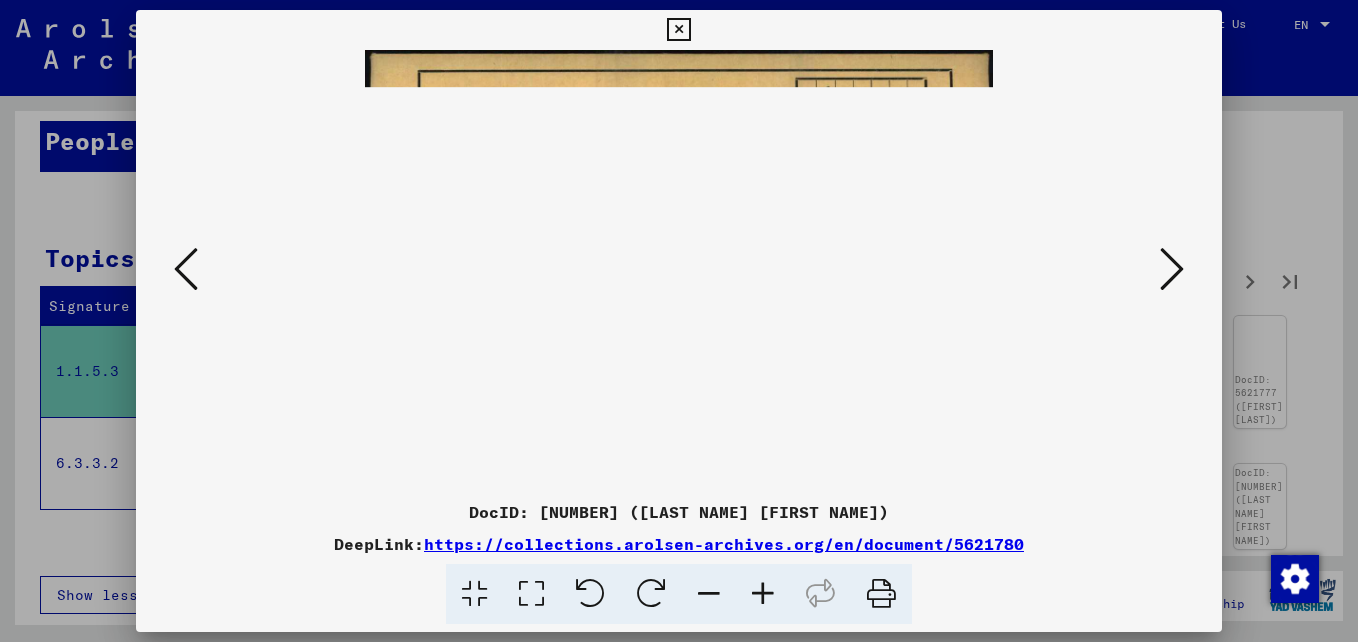 click at bounding box center [1172, 269] 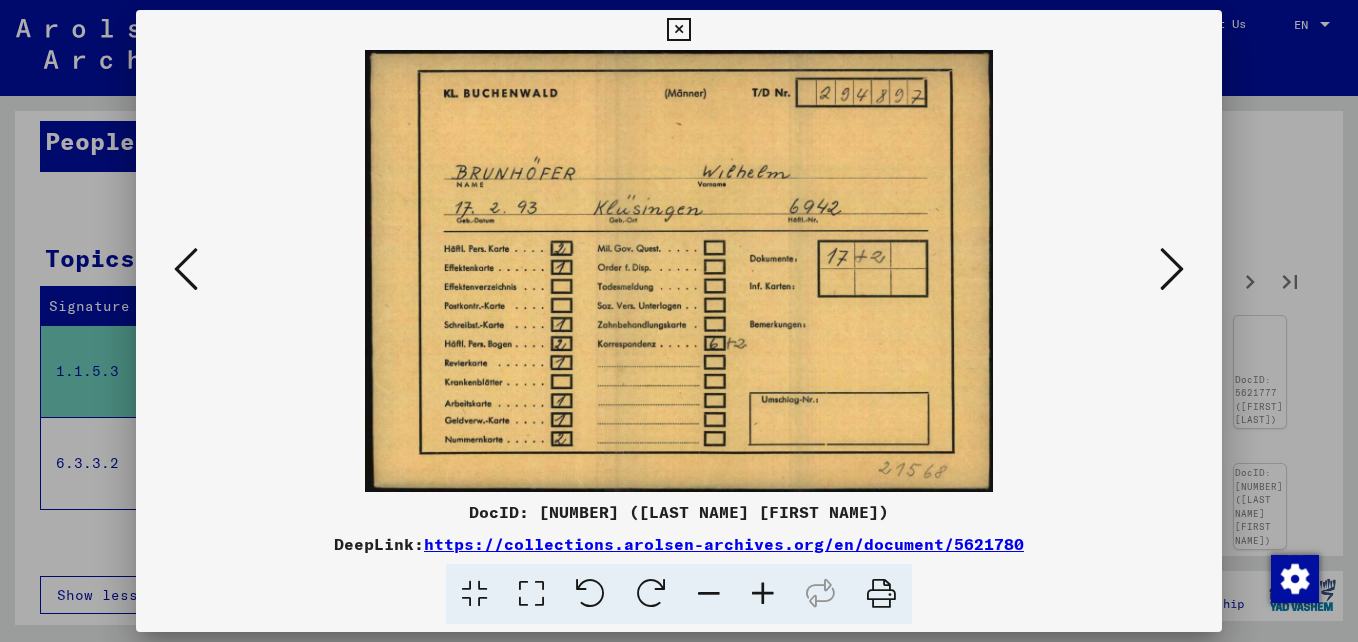 click at bounding box center [1172, 269] 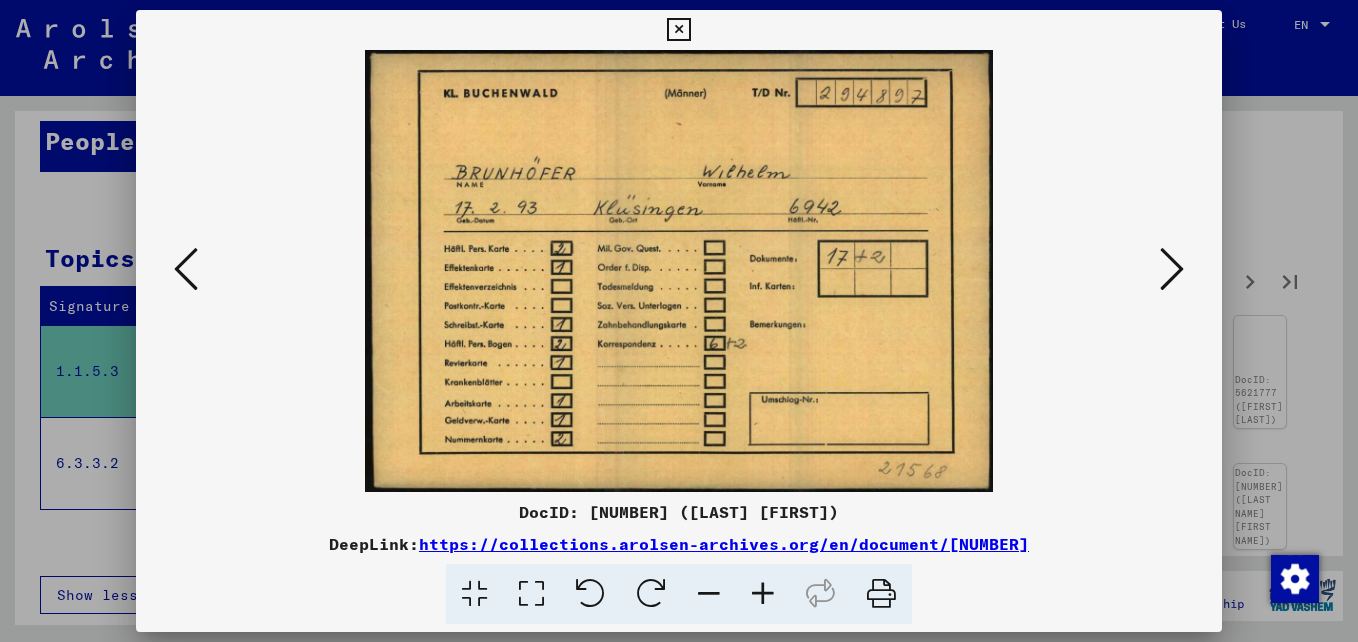 click at bounding box center (1172, 269) 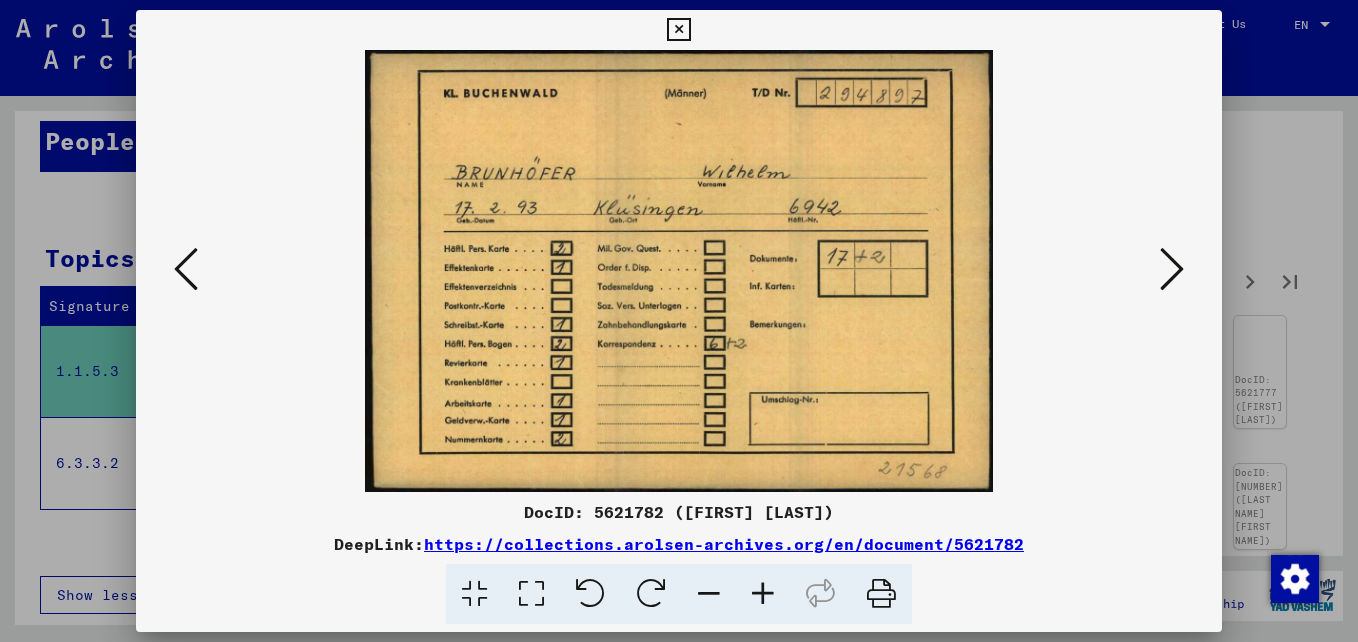click at bounding box center [679, 271] 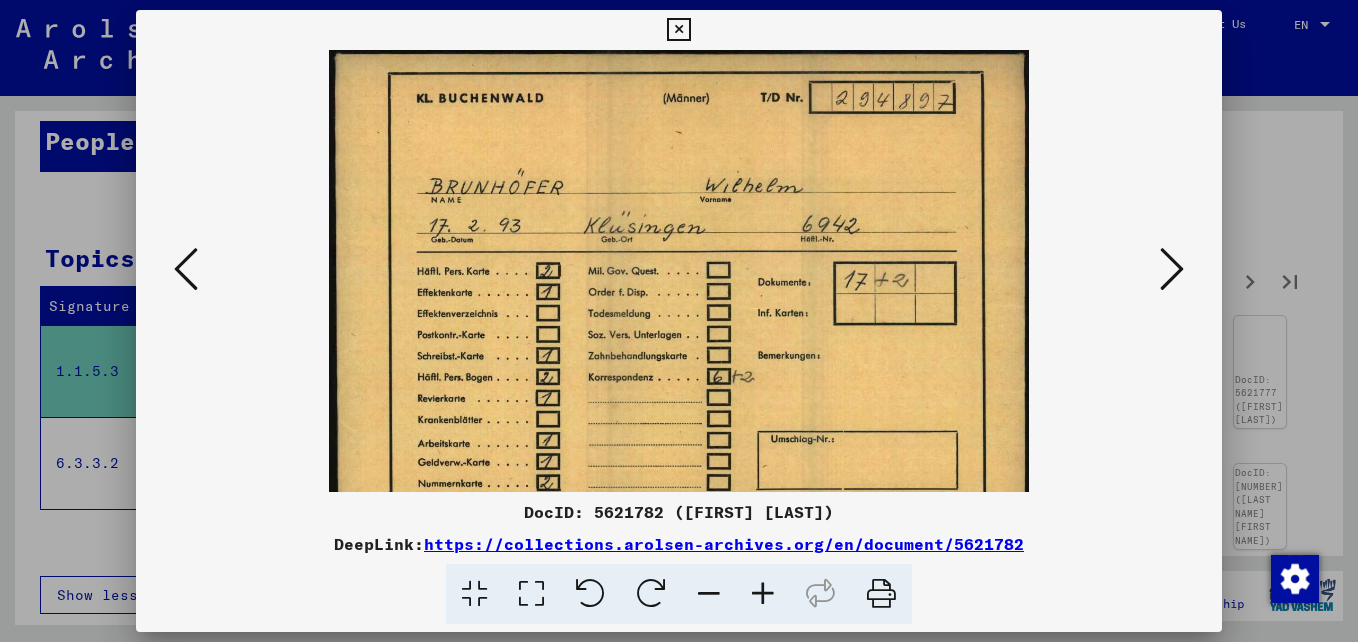 click at bounding box center [763, 594] 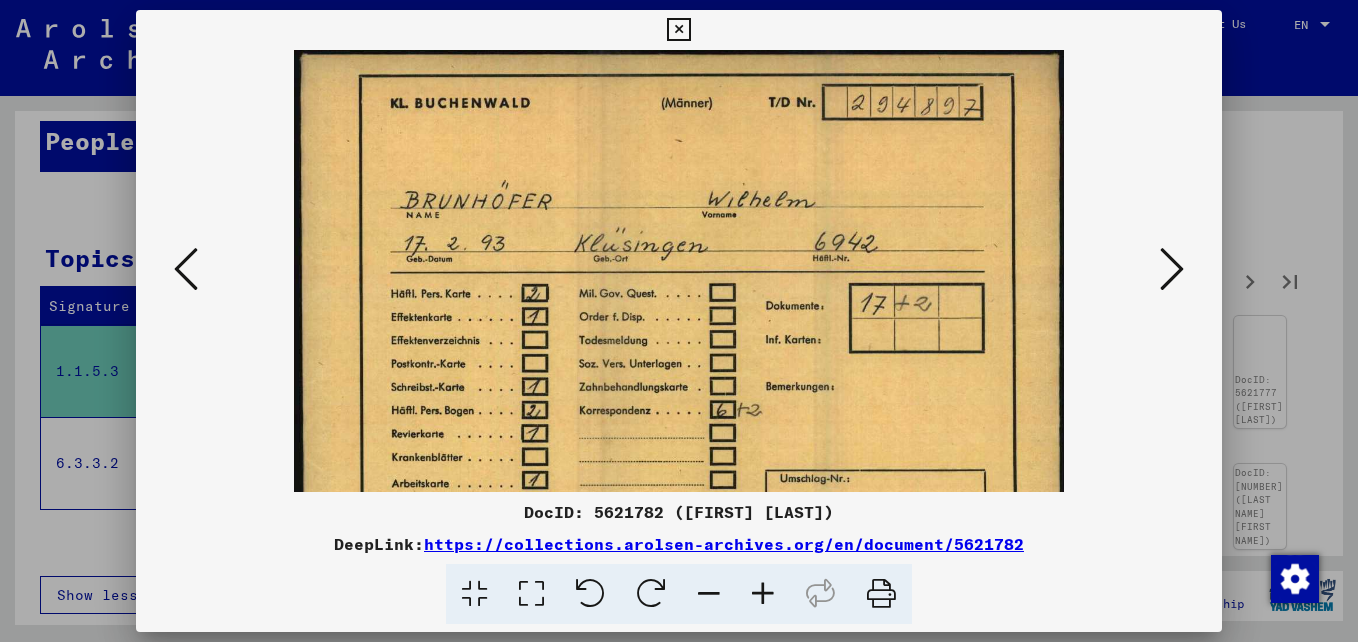 click at bounding box center [763, 594] 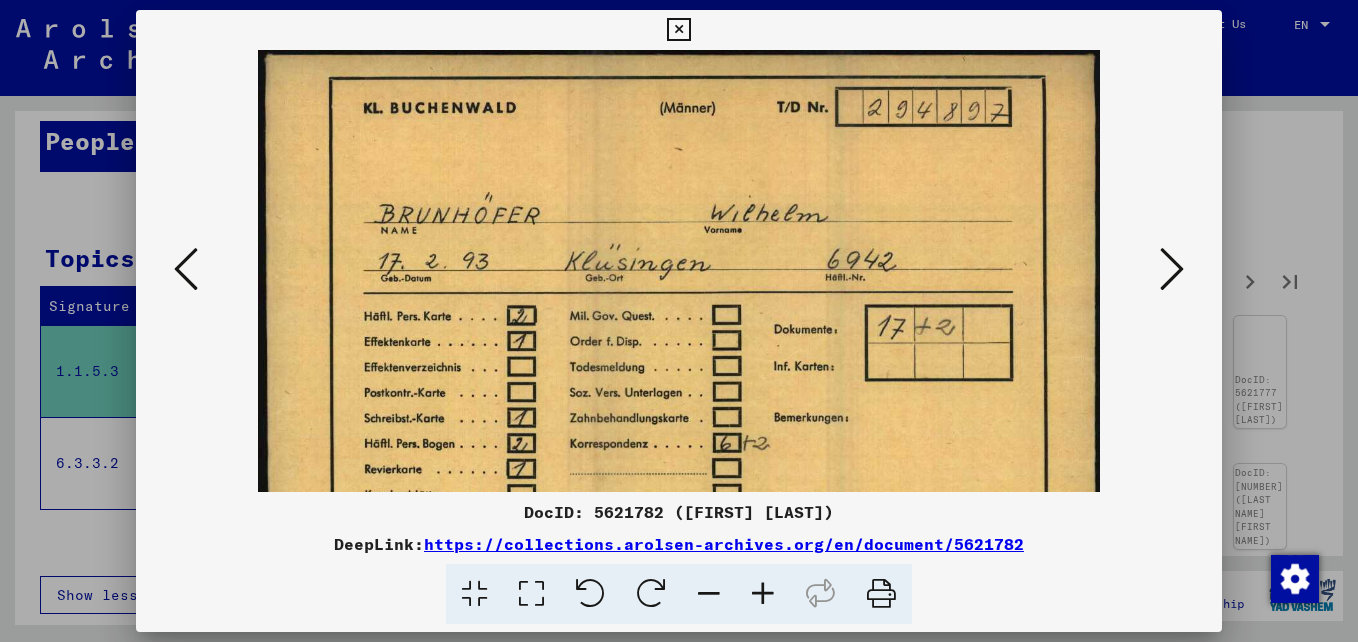 click at bounding box center (763, 594) 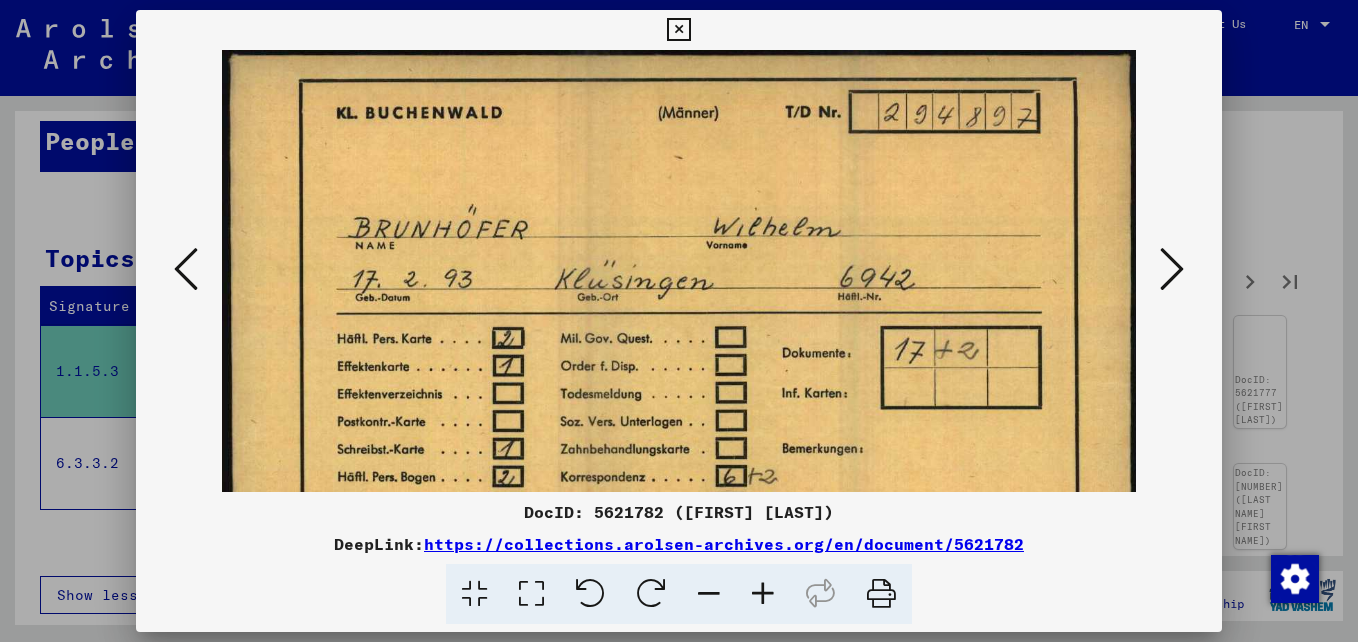 click at bounding box center [763, 594] 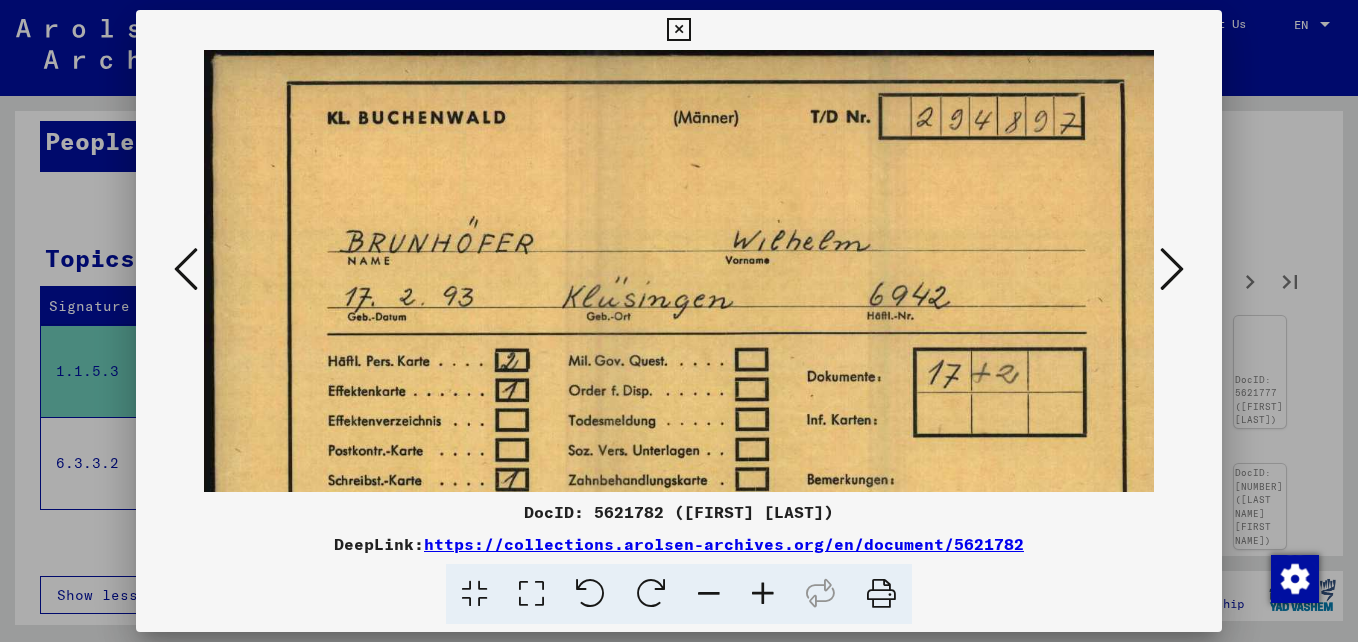 click at bounding box center [763, 594] 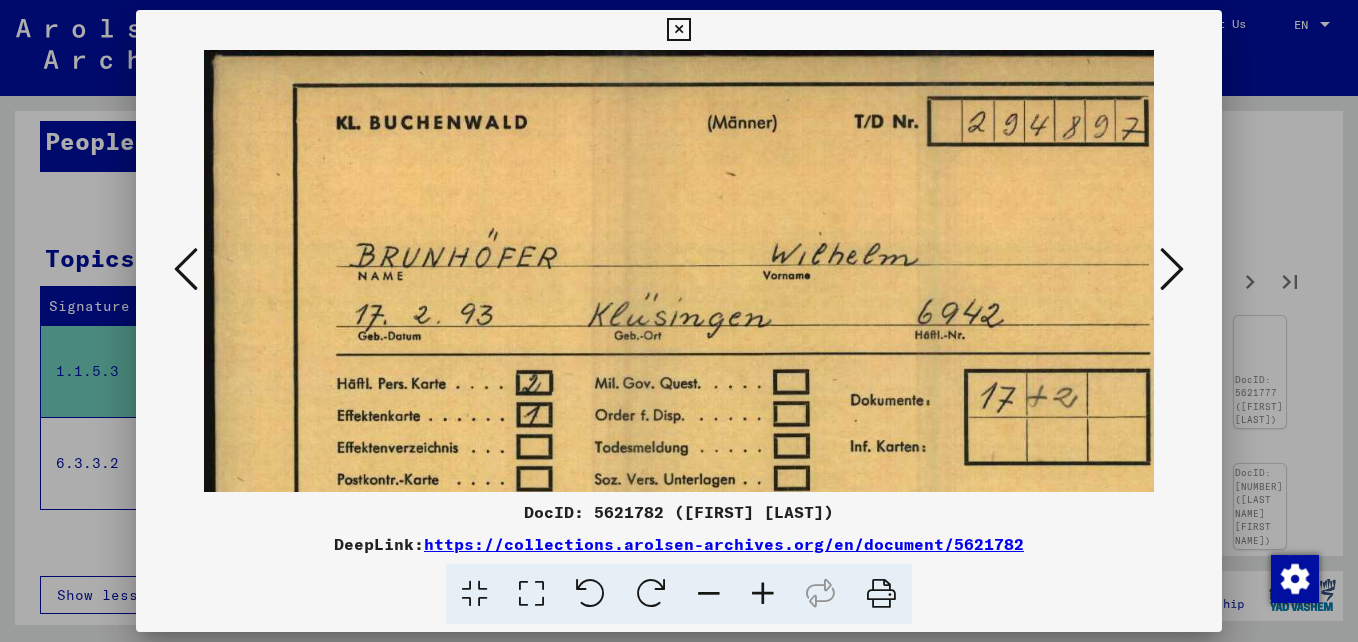 click at bounding box center [763, 594] 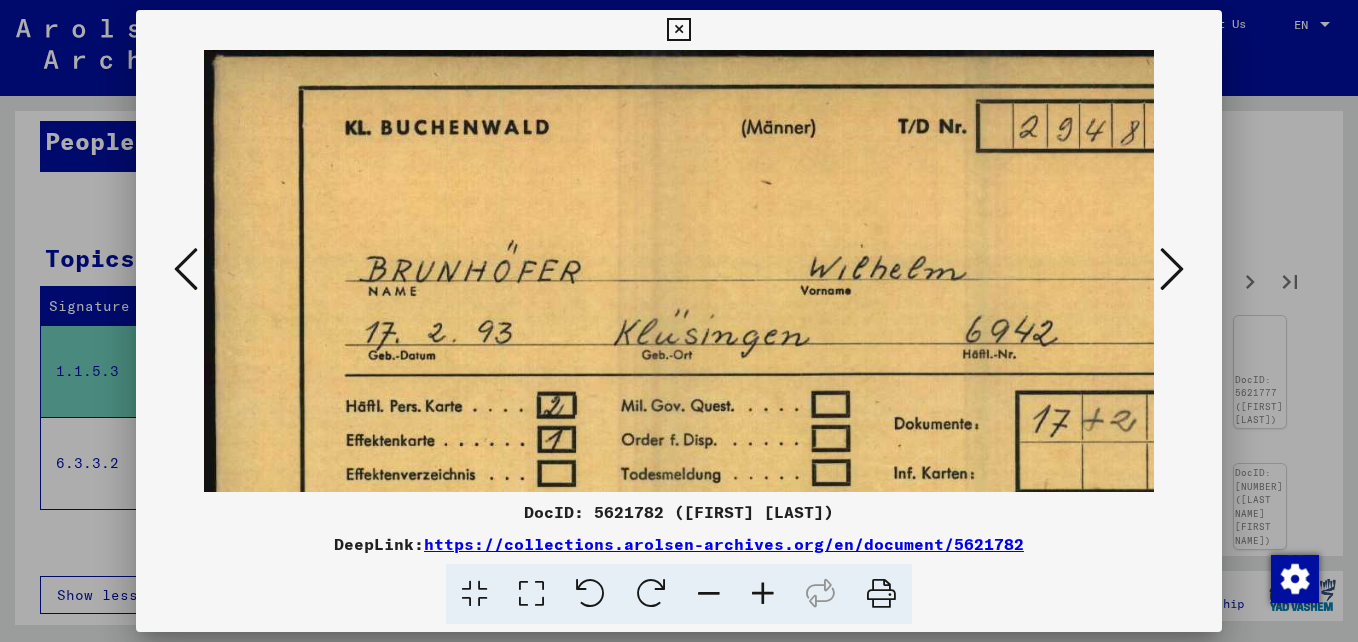click at bounding box center [763, 594] 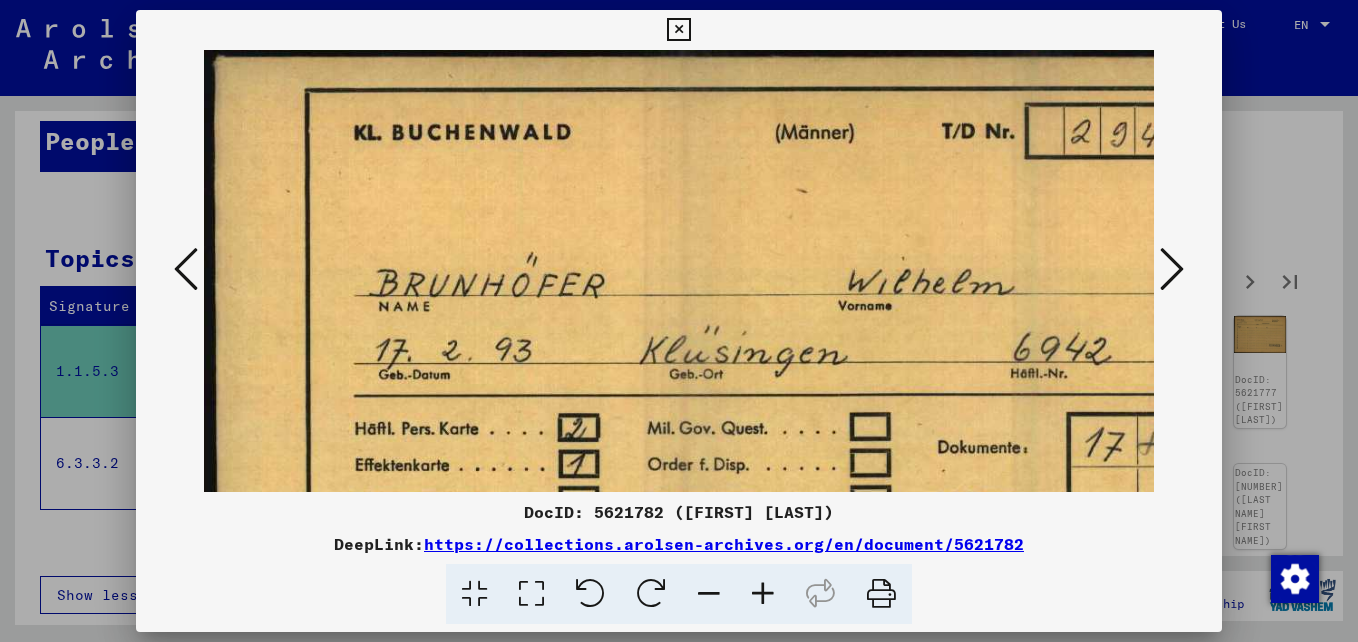 click at bounding box center (763, 594) 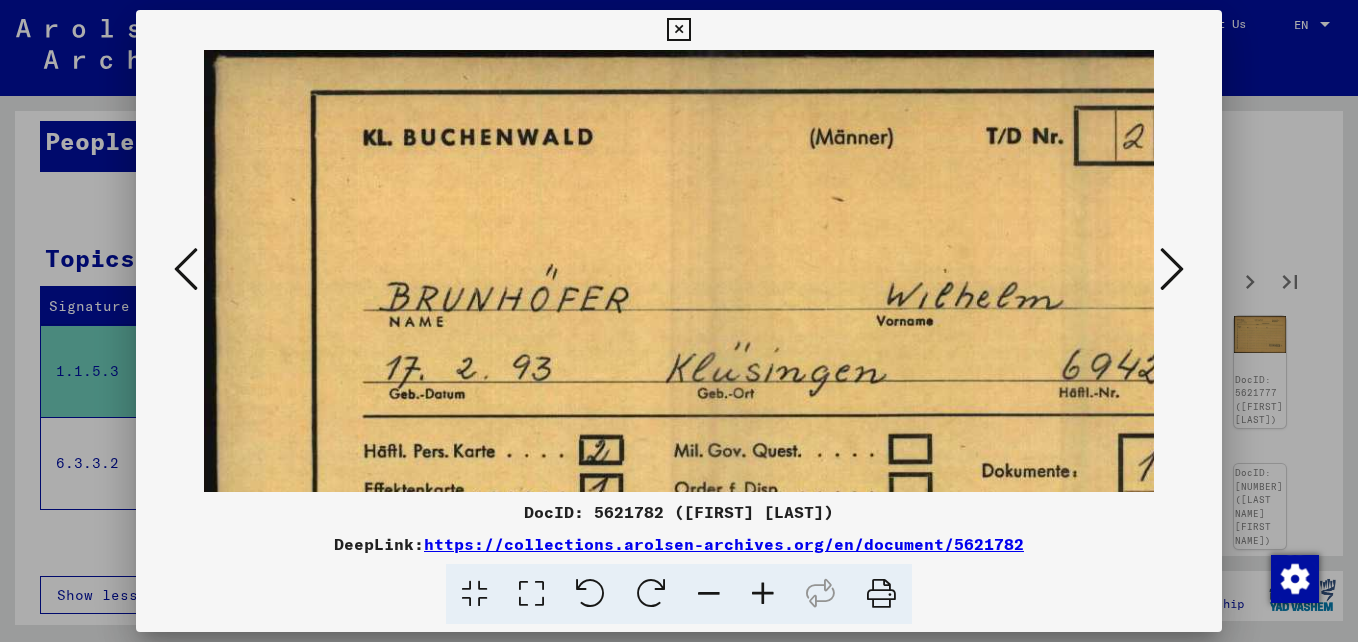 click at bounding box center (763, 594) 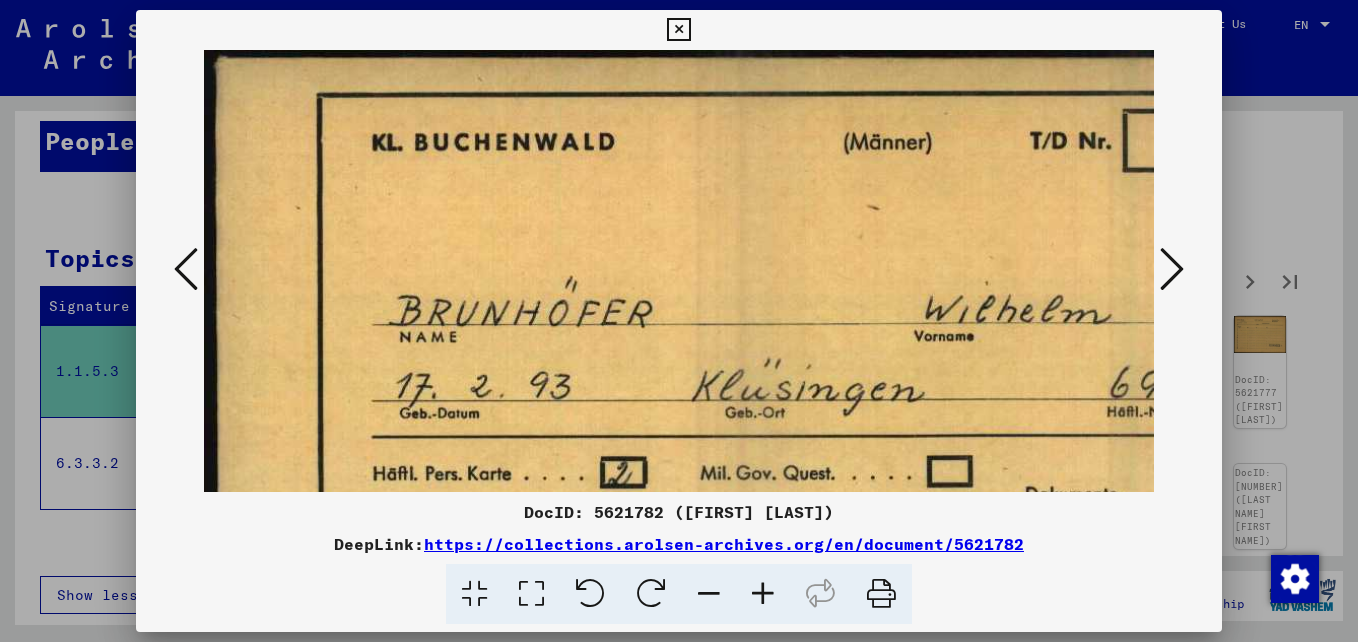 click at bounding box center [763, 594] 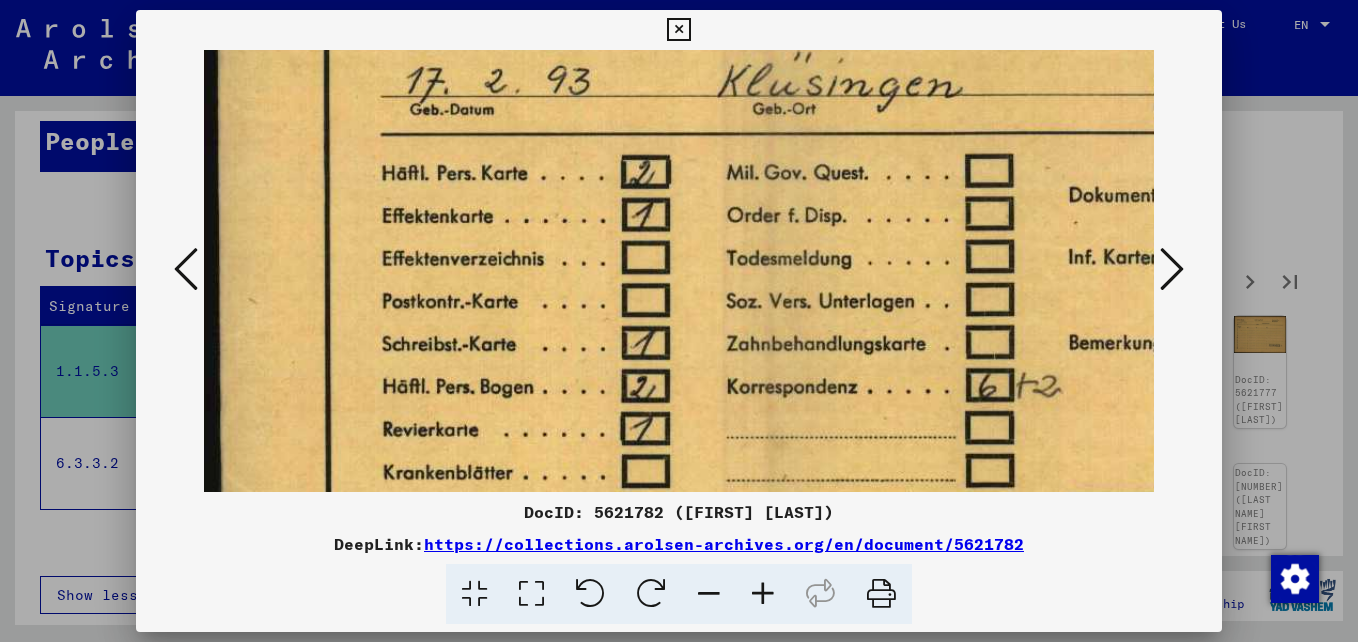 scroll, scrollTop: 330, scrollLeft: 0, axis: vertical 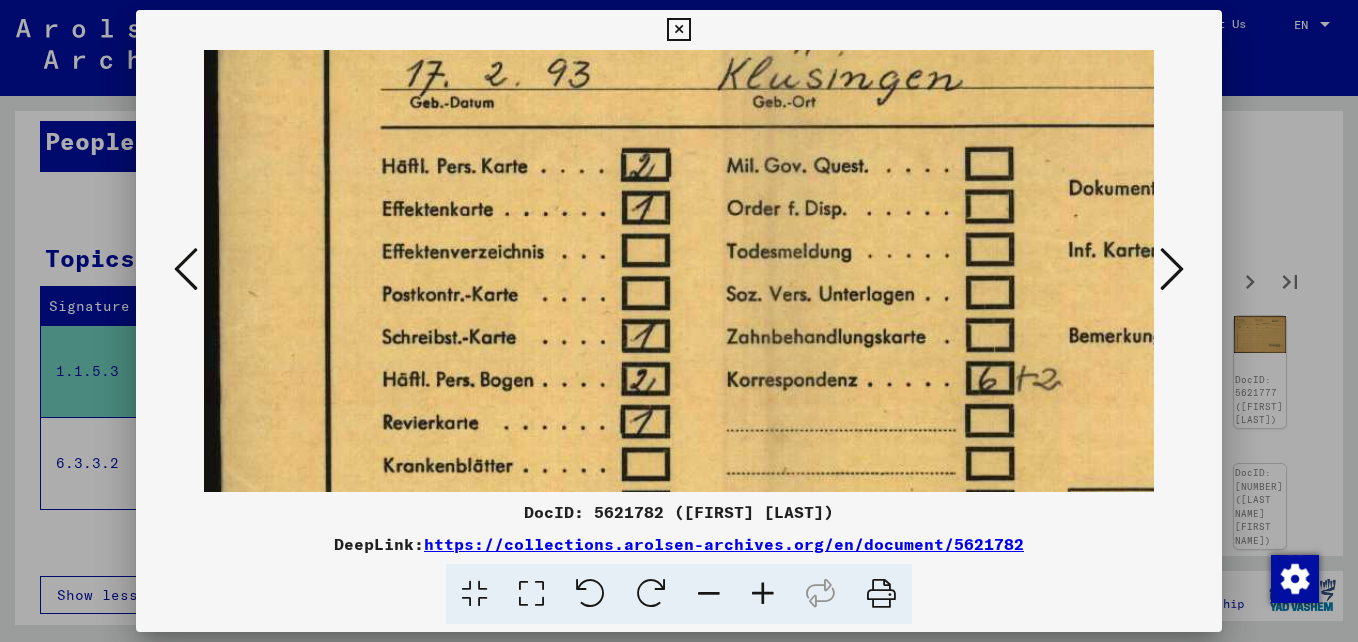 drag, startPoint x: 733, startPoint y: 421, endPoint x: 752, endPoint y: 91, distance: 330.5465 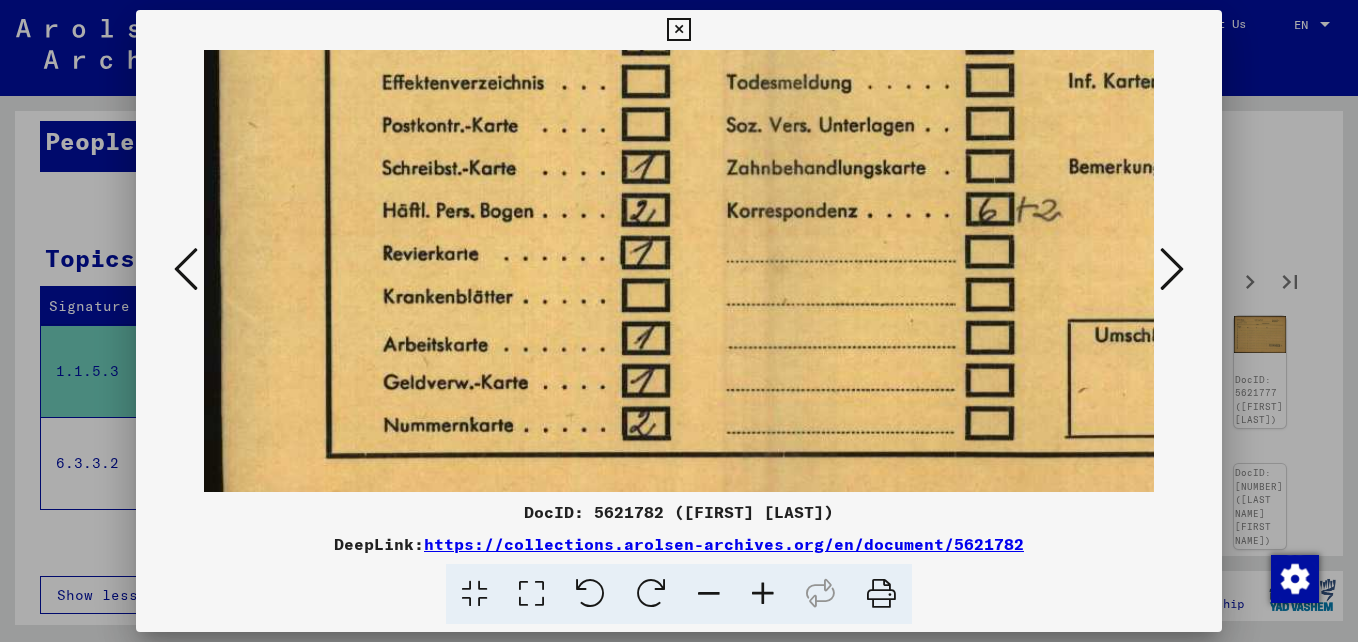 scroll, scrollTop: 510, scrollLeft: 0, axis: vertical 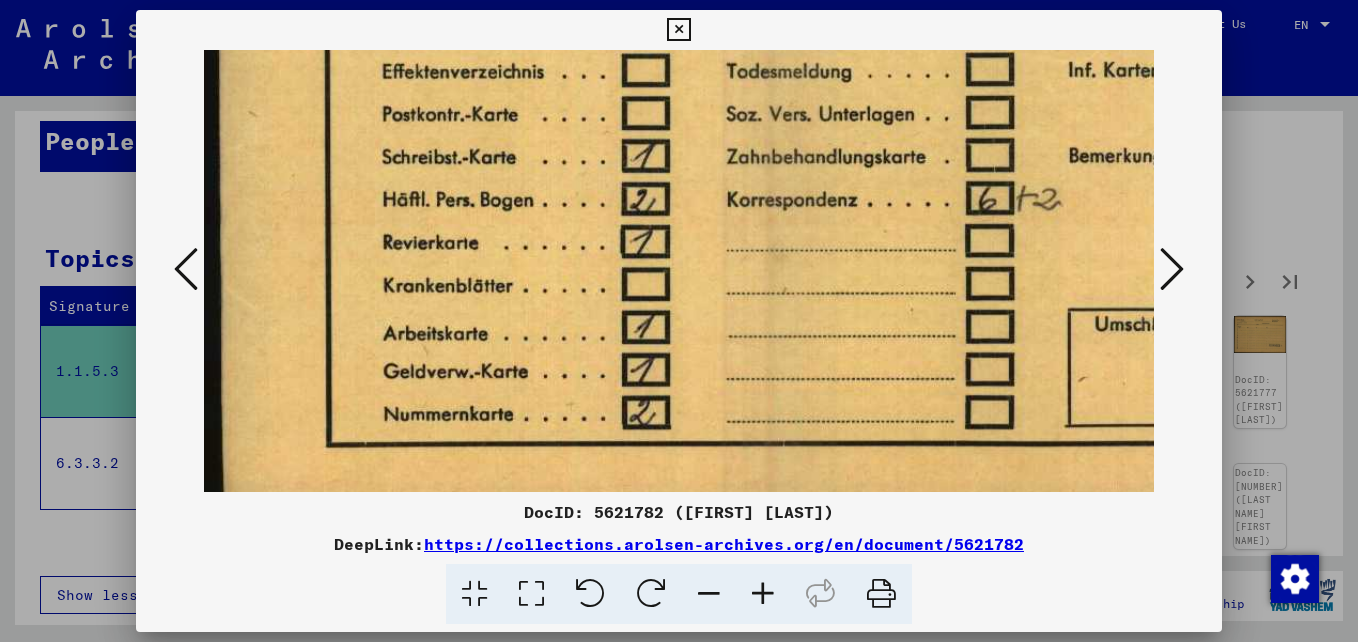 drag, startPoint x: 765, startPoint y: 443, endPoint x: 774, endPoint y: 263, distance: 180.22485 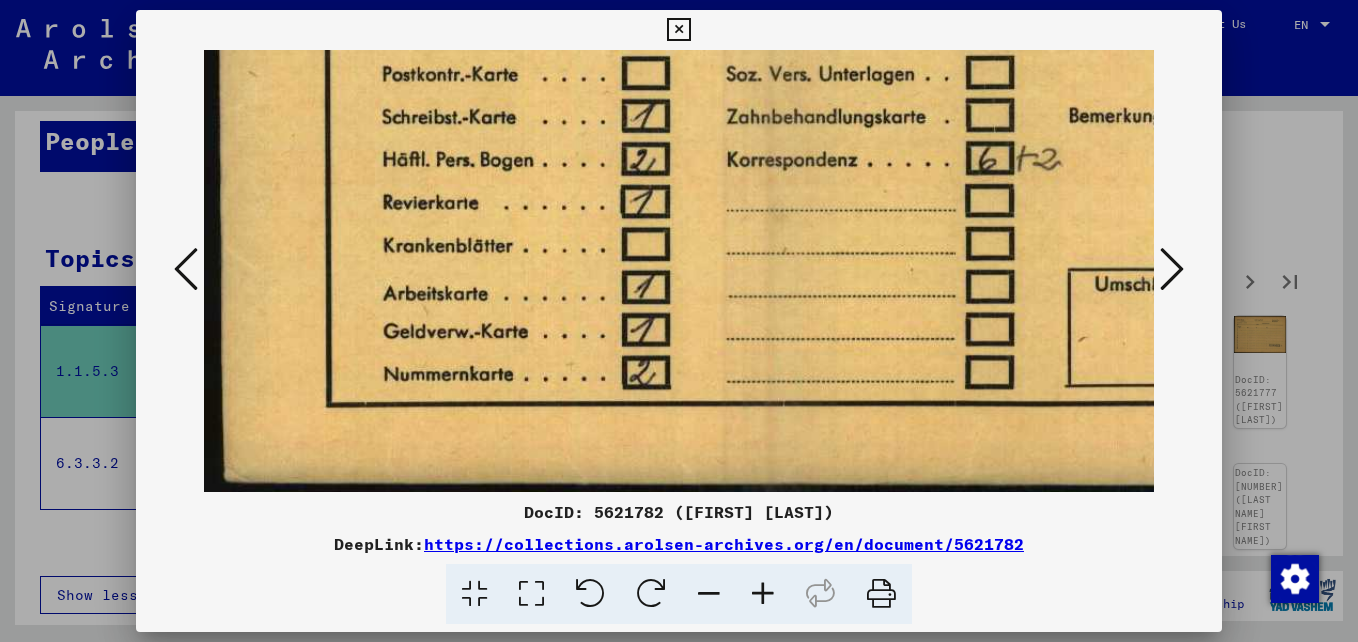 drag, startPoint x: 835, startPoint y: 418, endPoint x: 829, endPoint y: 238, distance: 180.09998 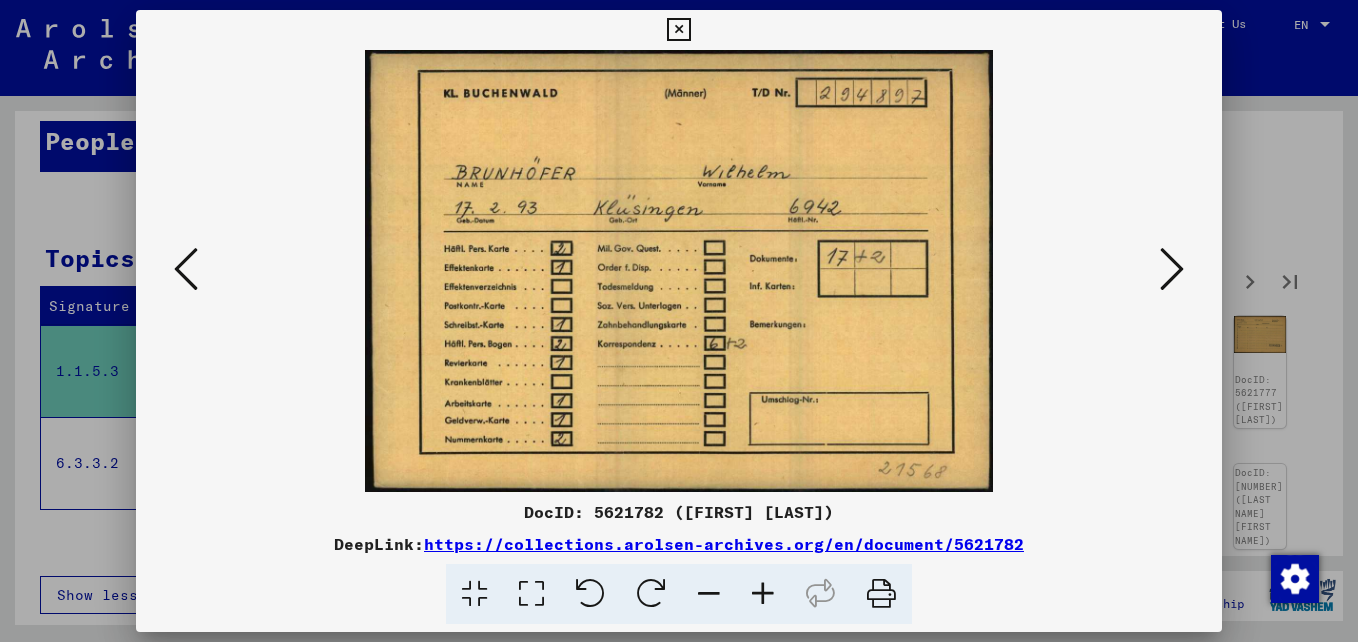 click at bounding box center [1172, 269] 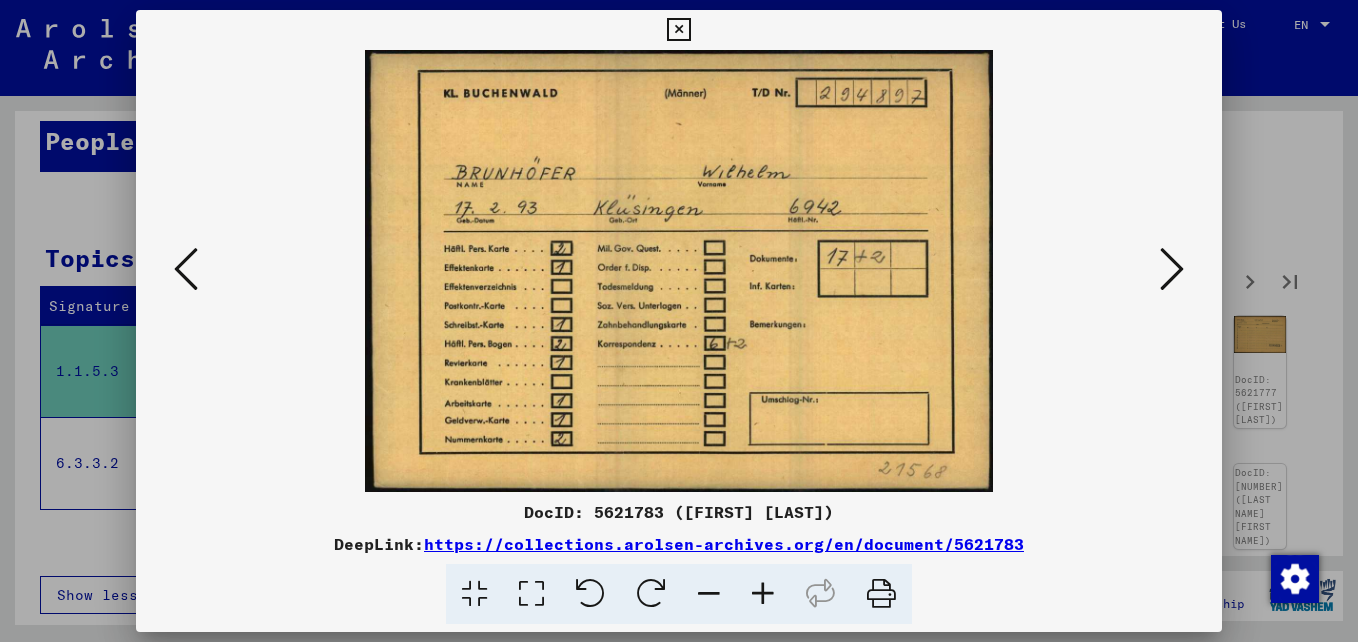 click at bounding box center [1172, 269] 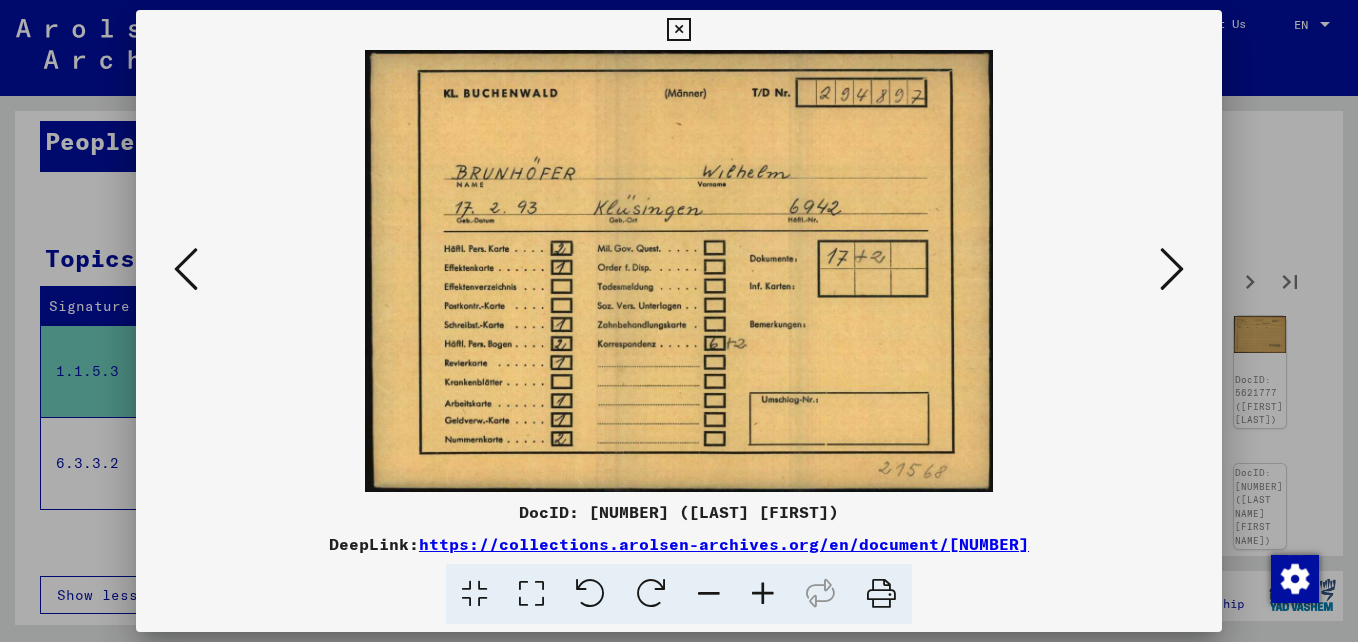 click at bounding box center (1172, 269) 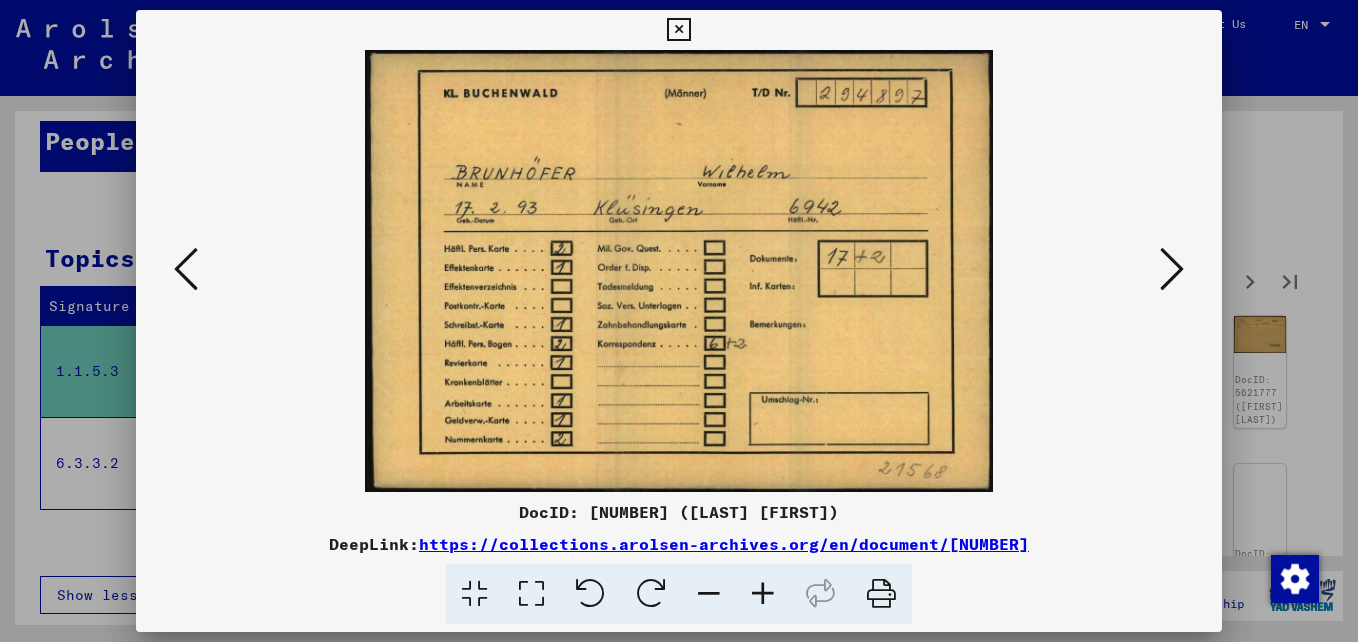 click at bounding box center (1172, 269) 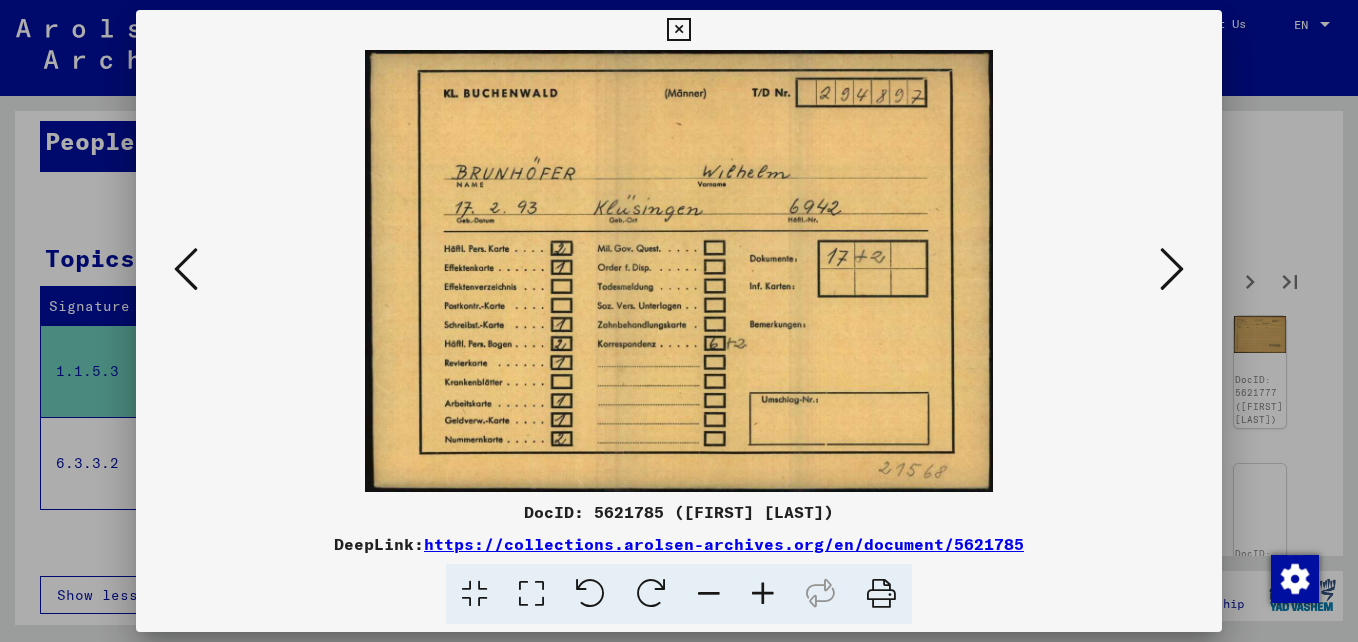 click at bounding box center (1172, 269) 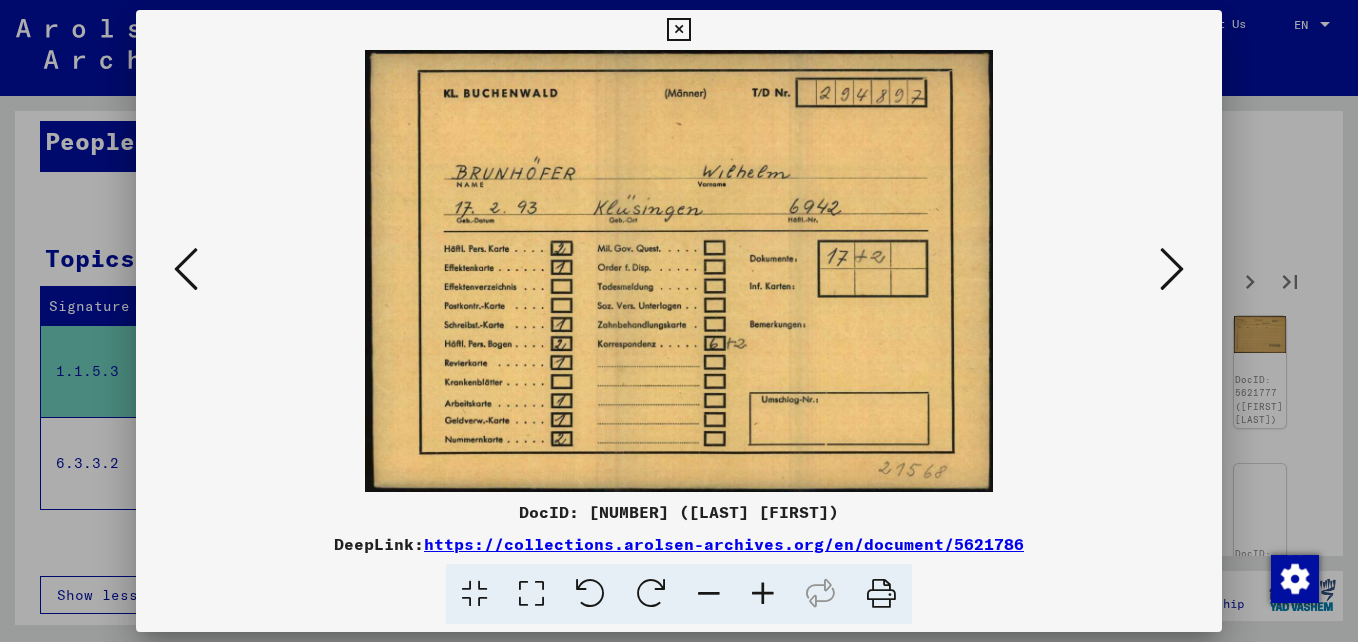 click at bounding box center (1172, 269) 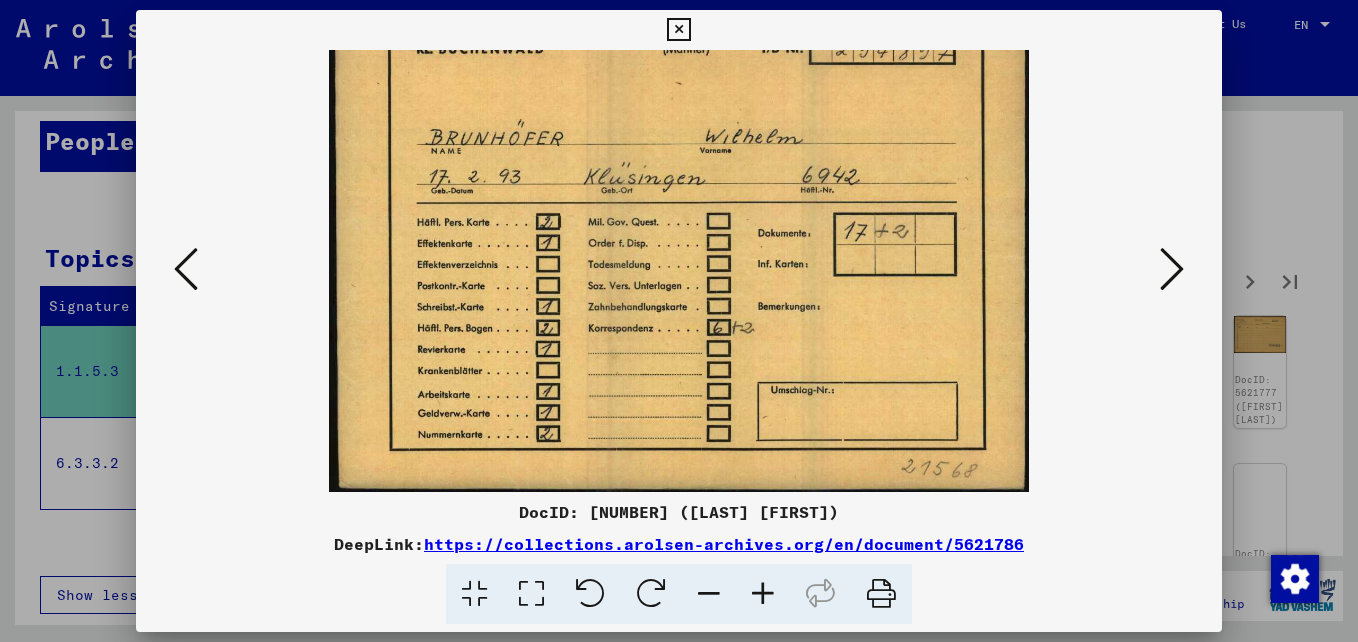 scroll, scrollTop: 50, scrollLeft: 0, axis: vertical 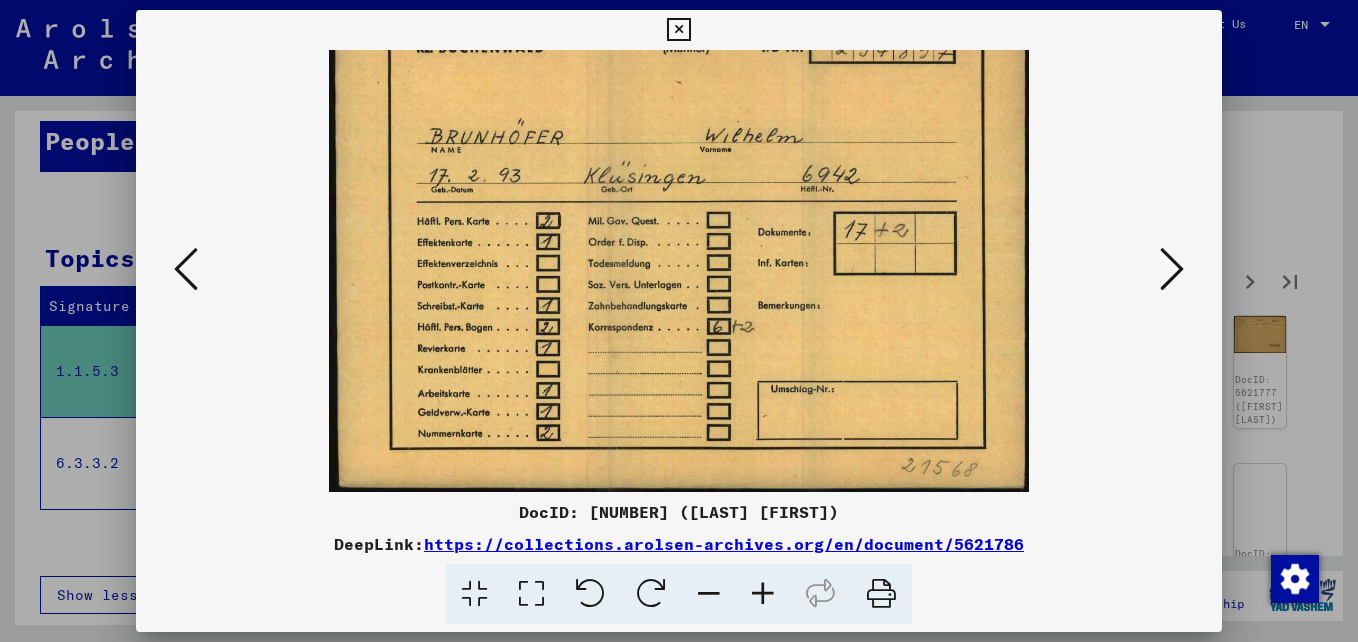drag, startPoint x: 924, startPoint y: 249, endPoint x: 785, endPoint y: 177, distance: 156.54073 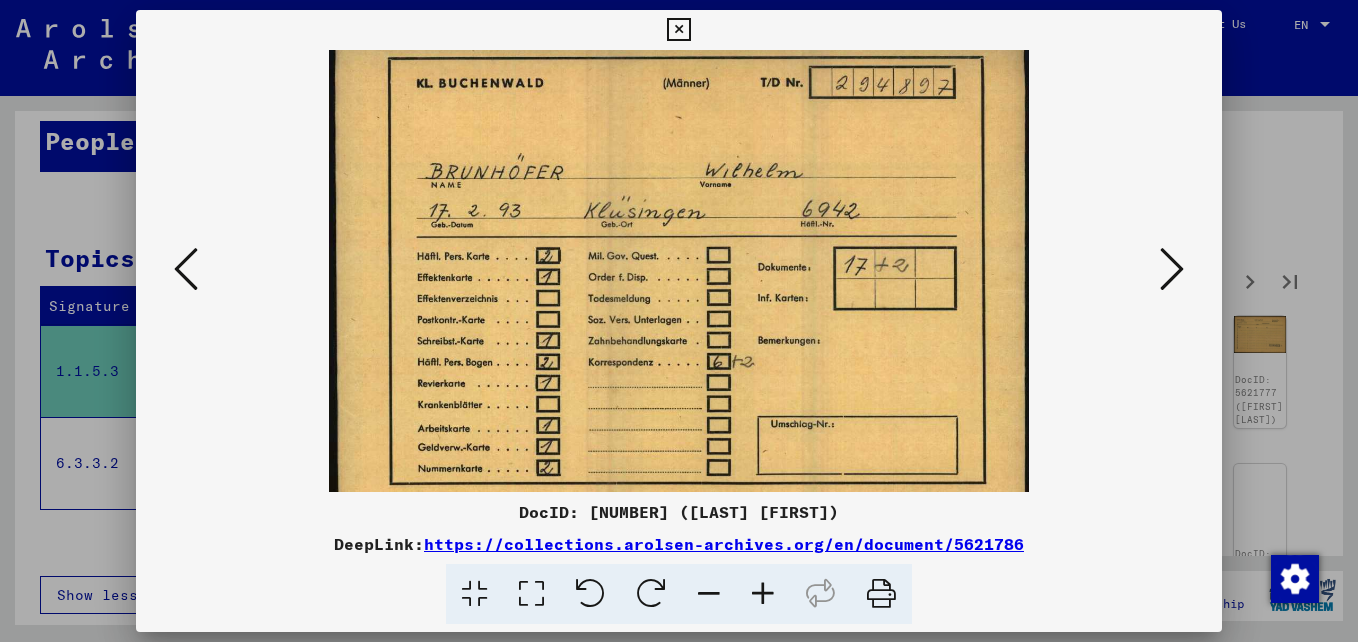scroll, scrollTop: 0, scrollLeft: 0, axis: both 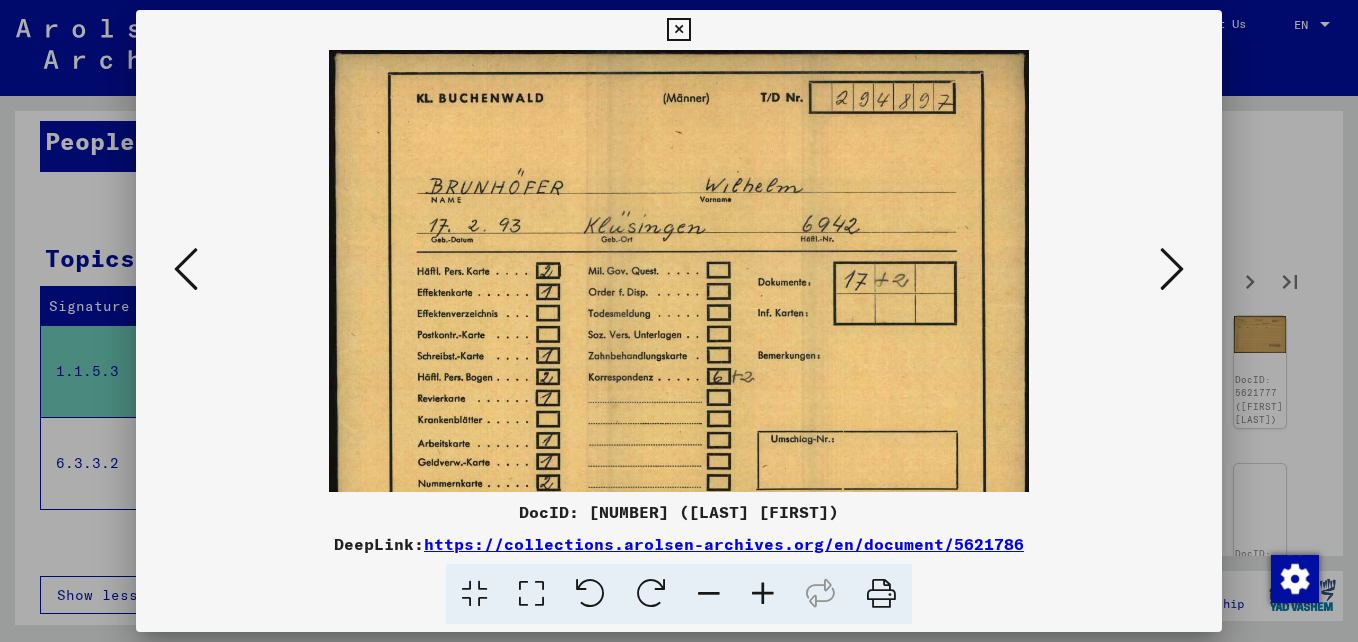 drag, startPoint x: 573, startPoint y: 179, endPoint x: 584, endPoint y: 308, distance: 129.46814 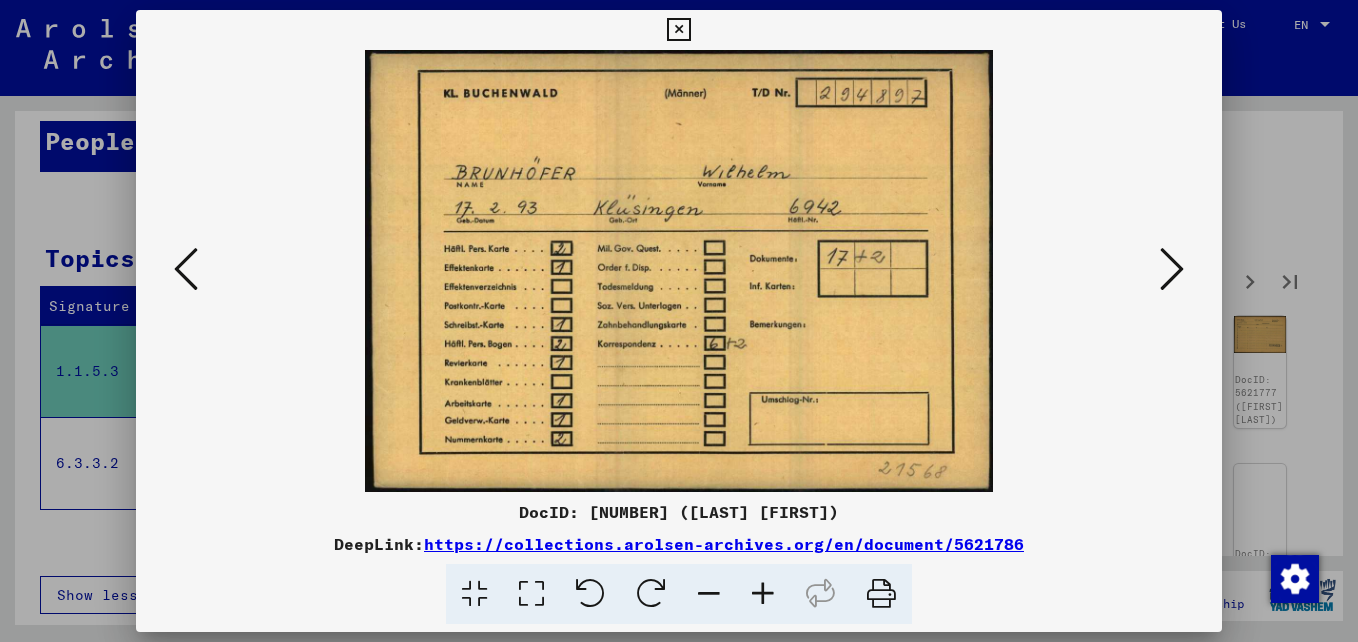 click at bounding box center [709, 594] 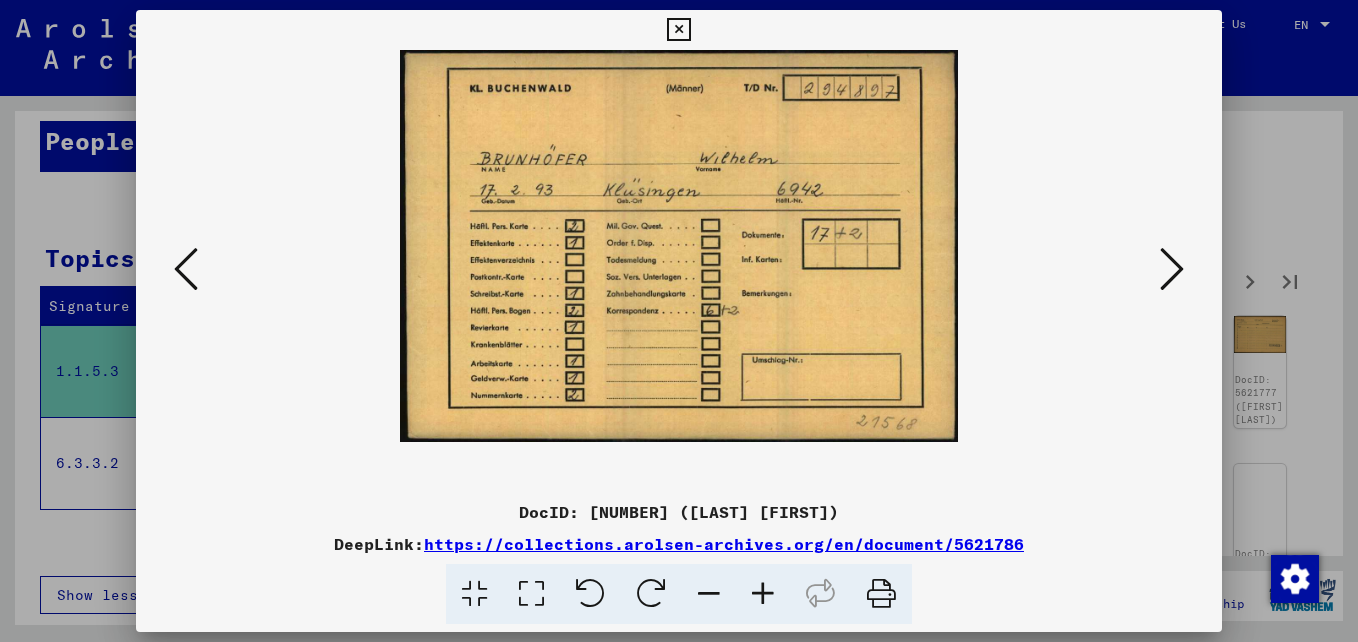 click at bounding box center (1172, 269) 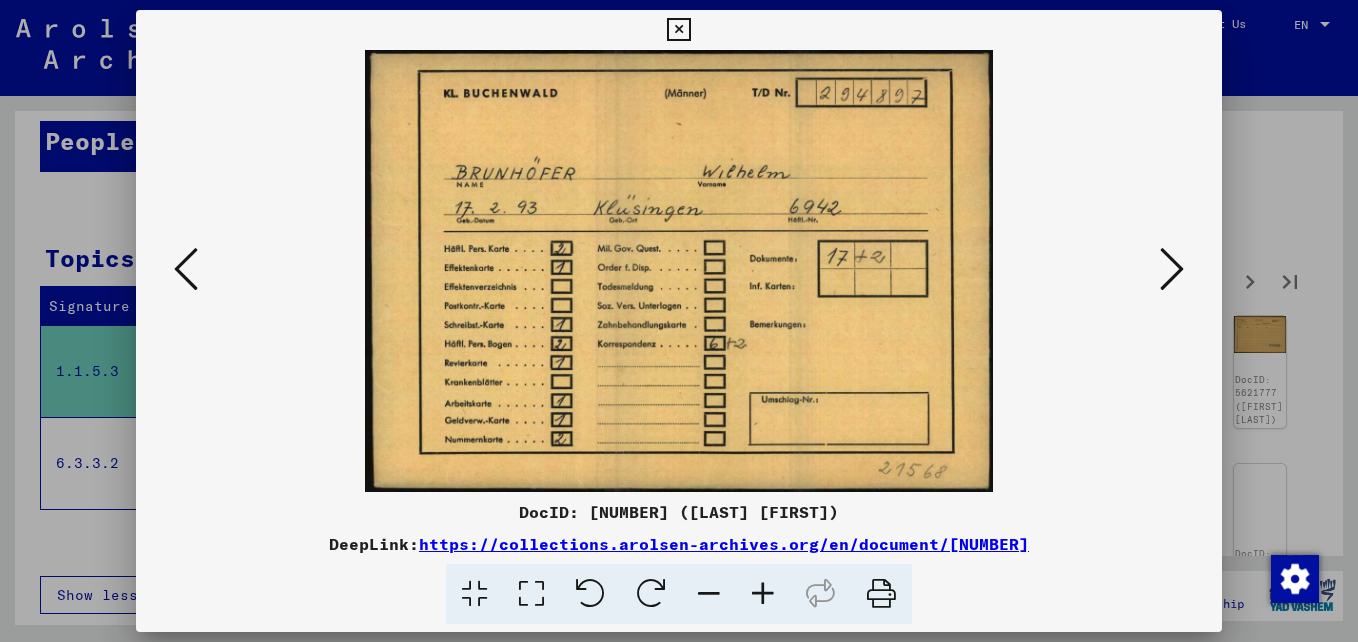 click at bounding box center [1172, 269] 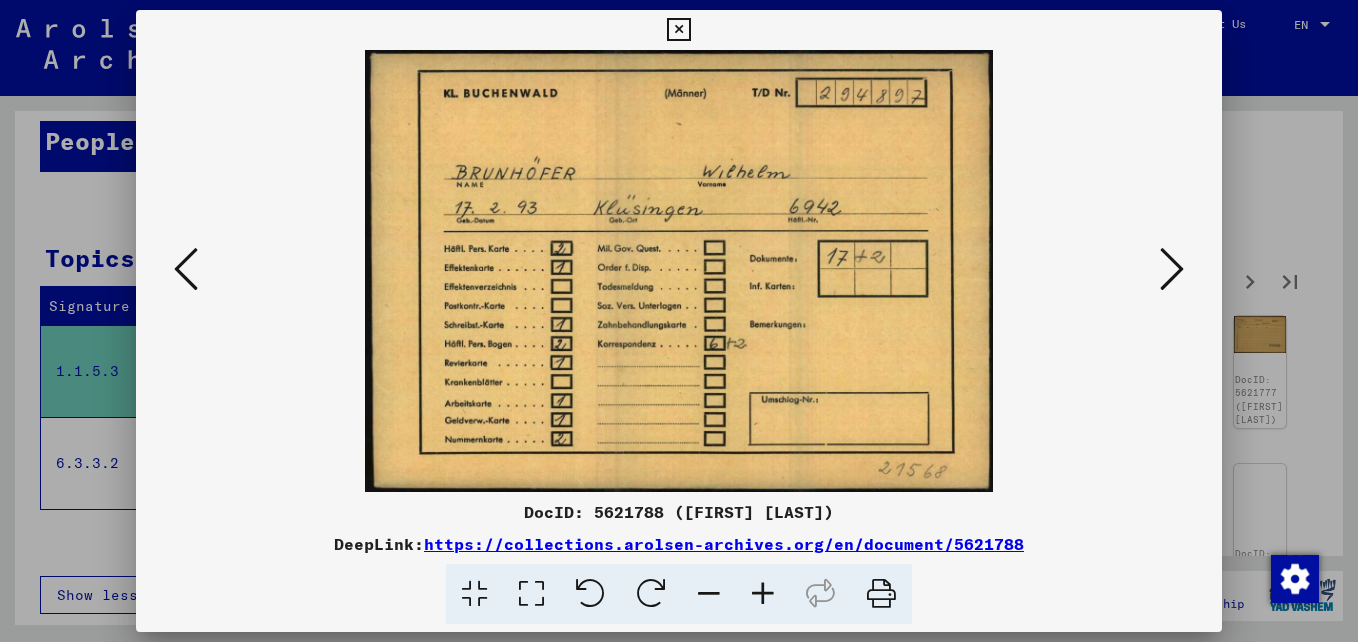 click at bounding box center [1172, 269] 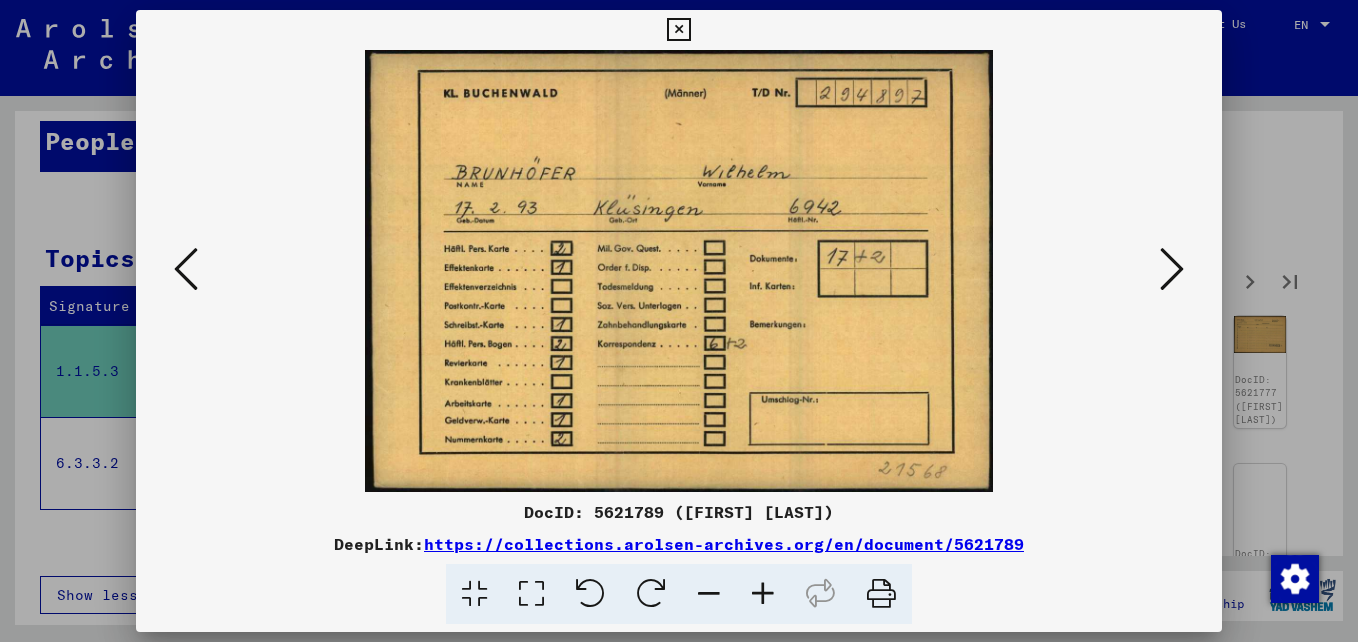 click at bounding box center (1172, 269) 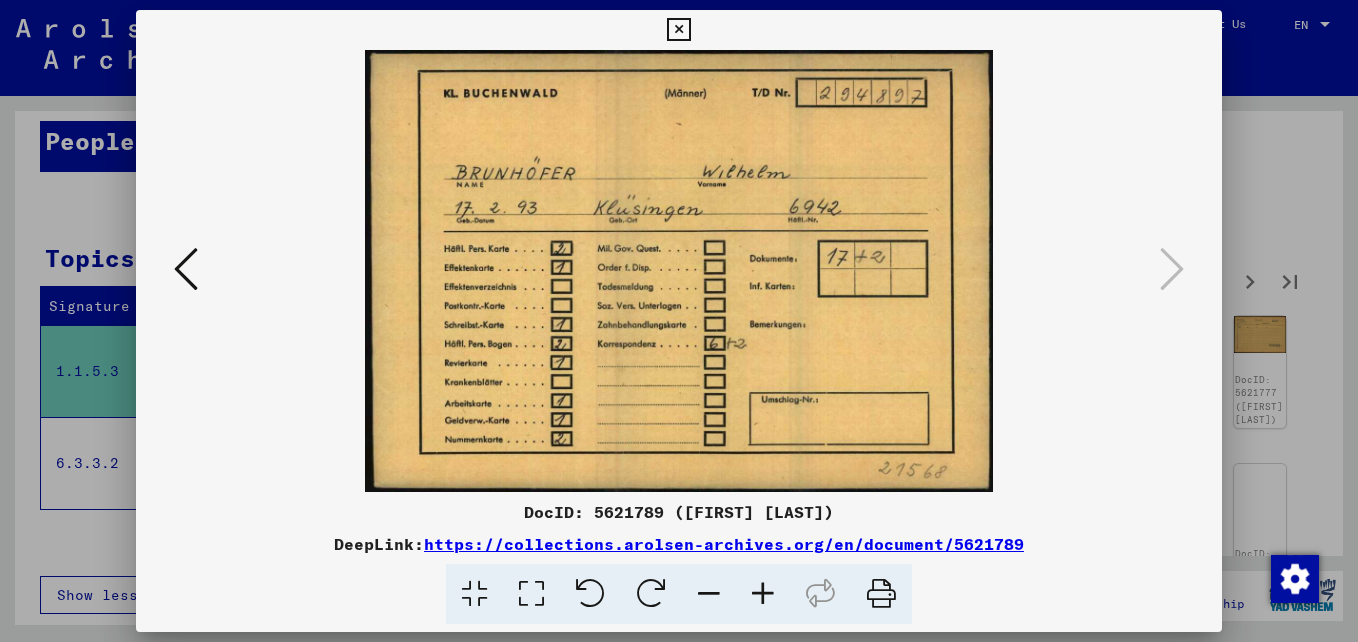 click at bounding box center [678, 30] 